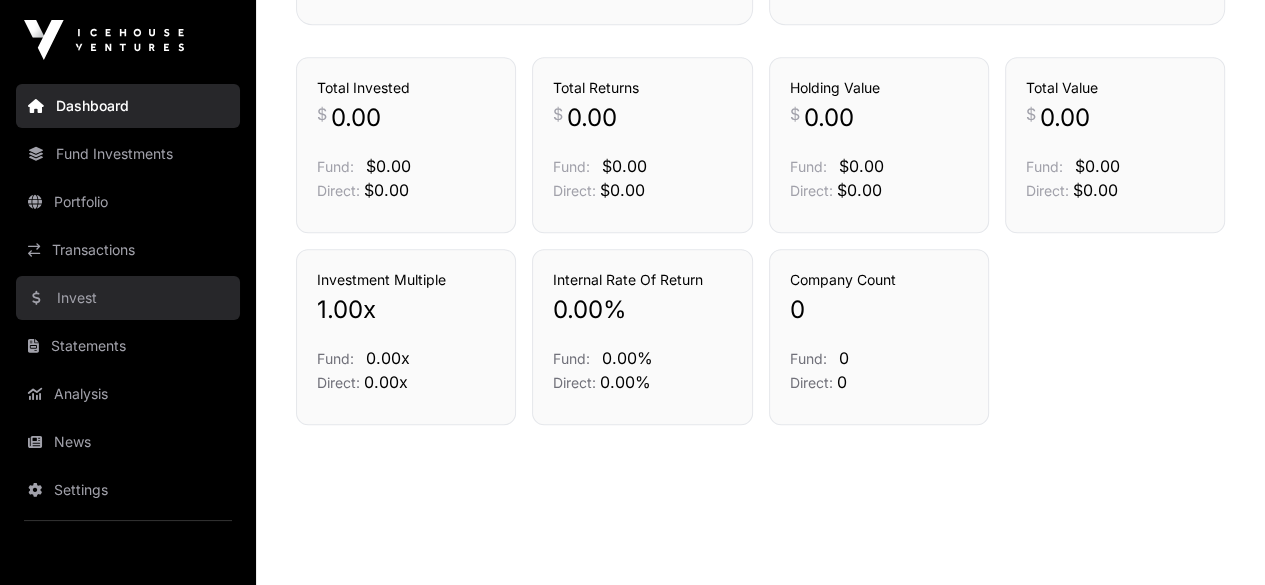 scroll, scrollTop: 925, scrollLeft: 0, axis: vertical 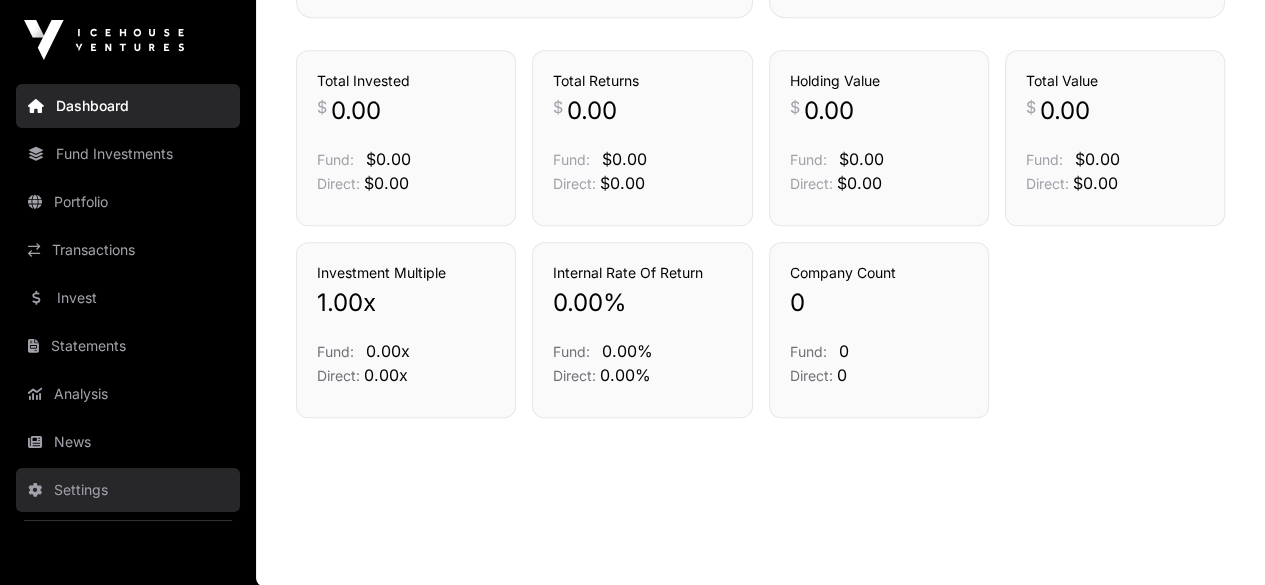 click on "Settings" 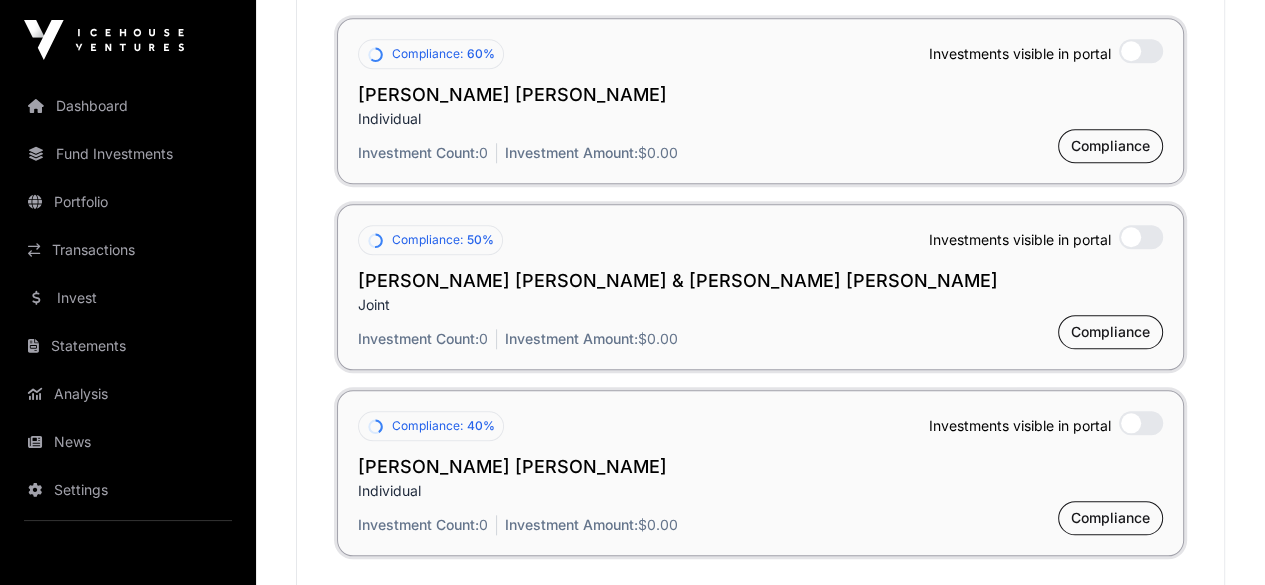 scroll, scrollTop: 1700, scrollLeft: 0, axis: vertical 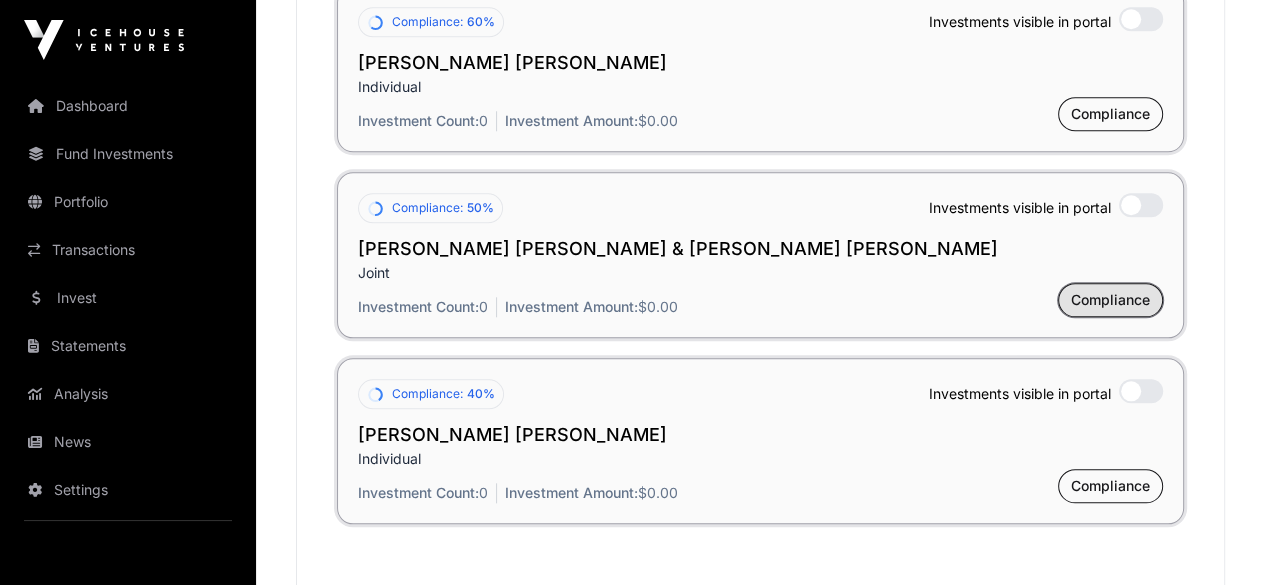 click on "Compliance" 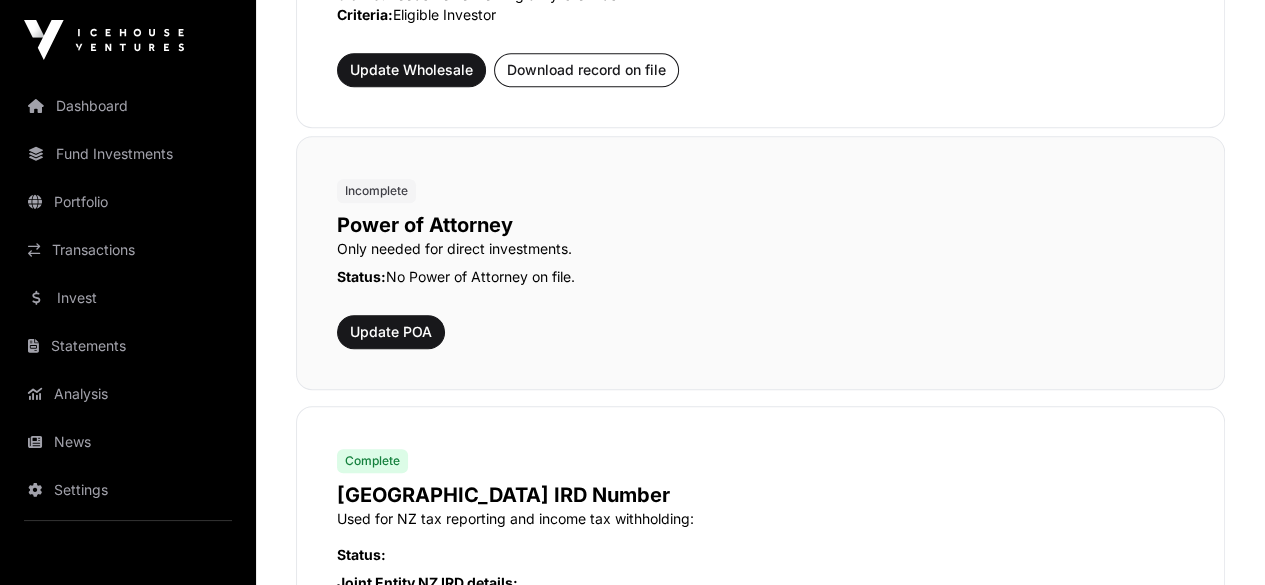 scroll, scrollTop: 1300, scrollLeft: 0, axis: vertical 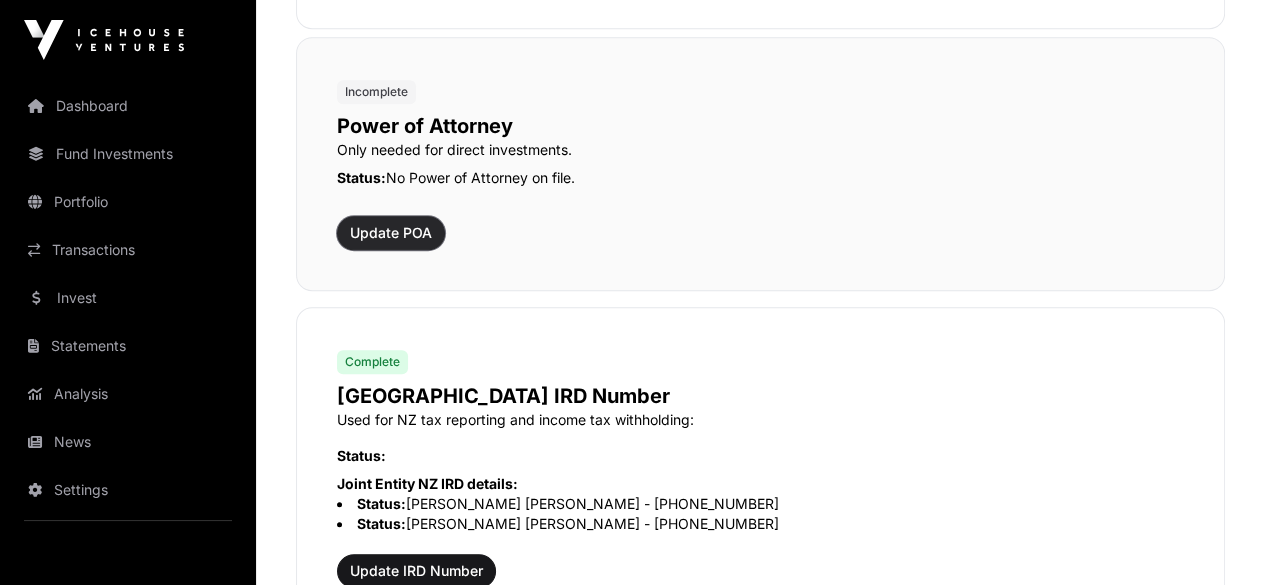 click on "Update POA" 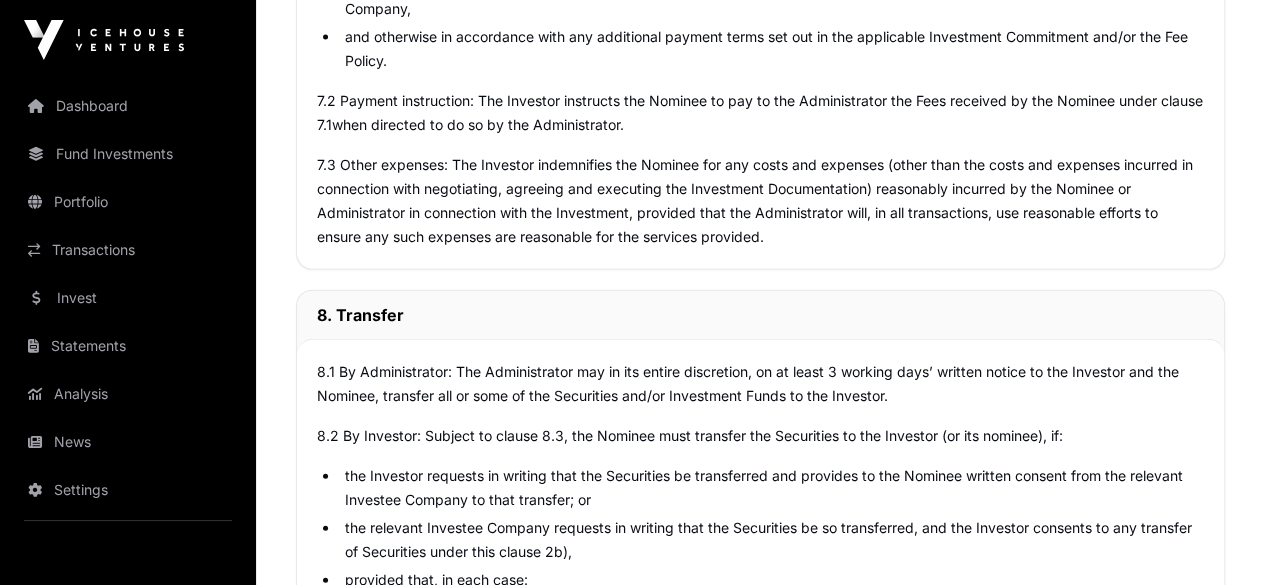 scroll, scrollTop: 9500, scrollLeft: 0, axis: vertical 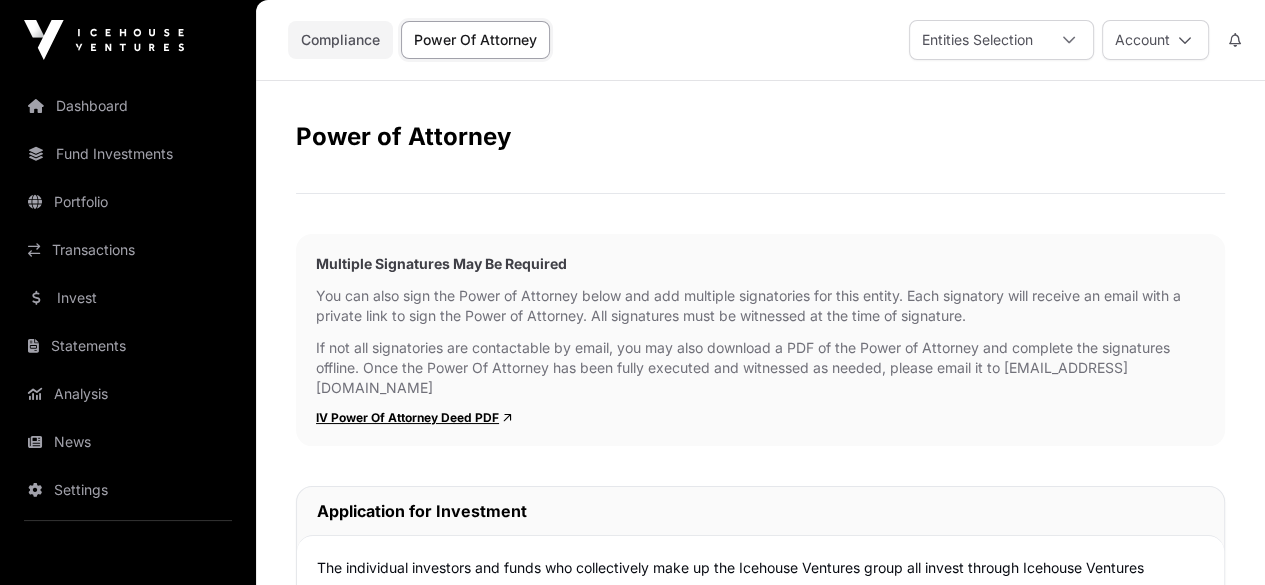 click on "Compliance" 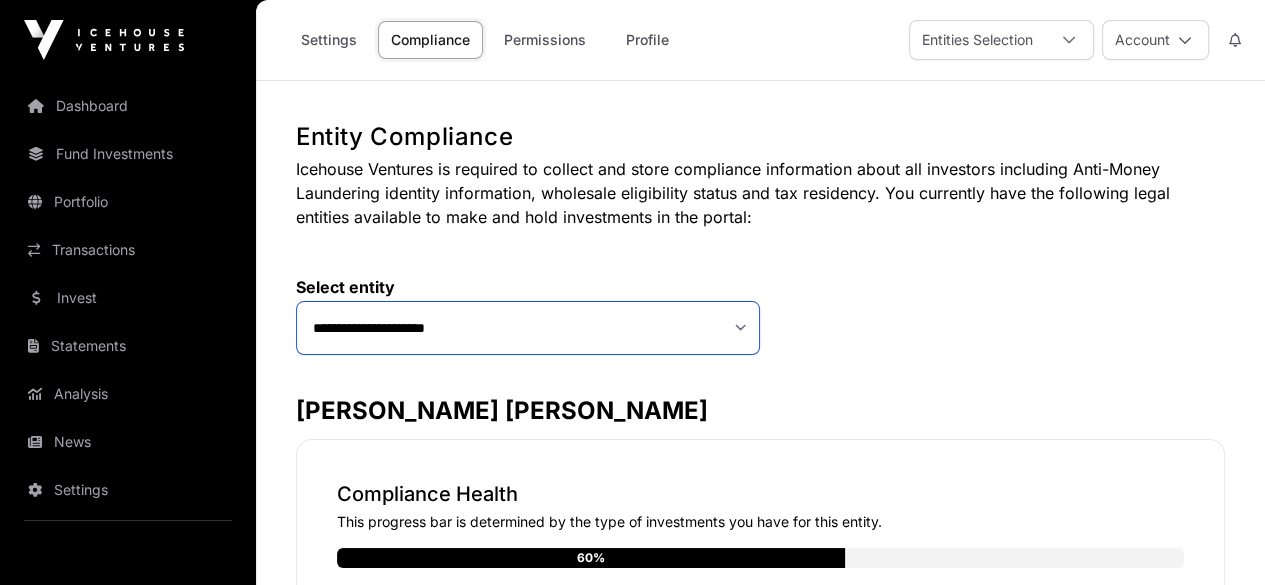 click on "**********" 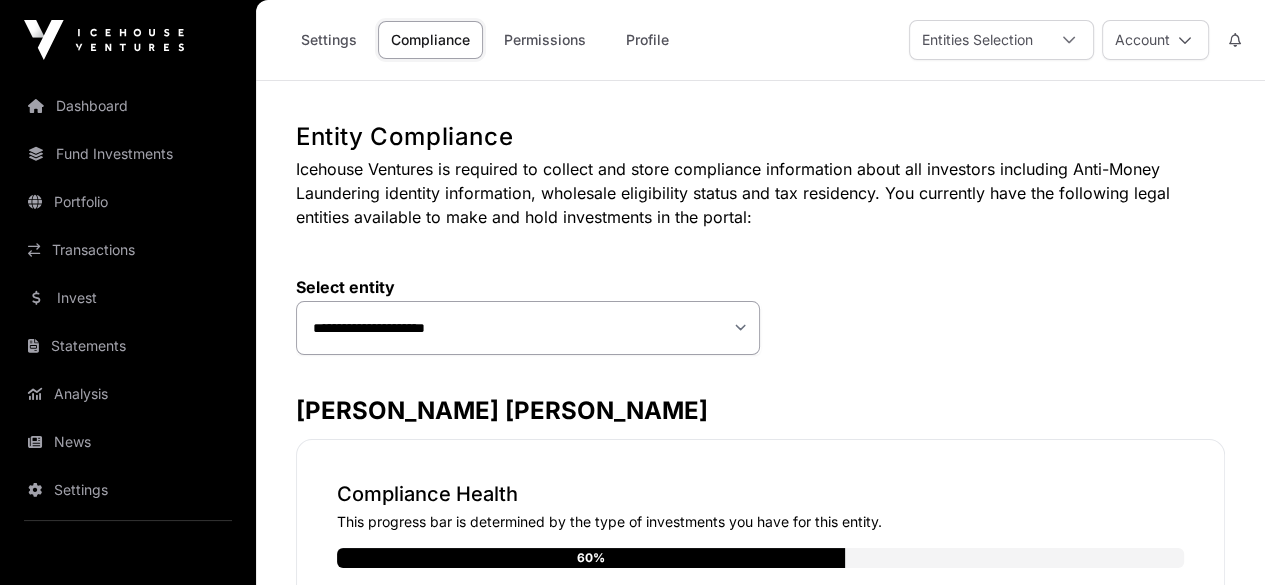 click on "**********" 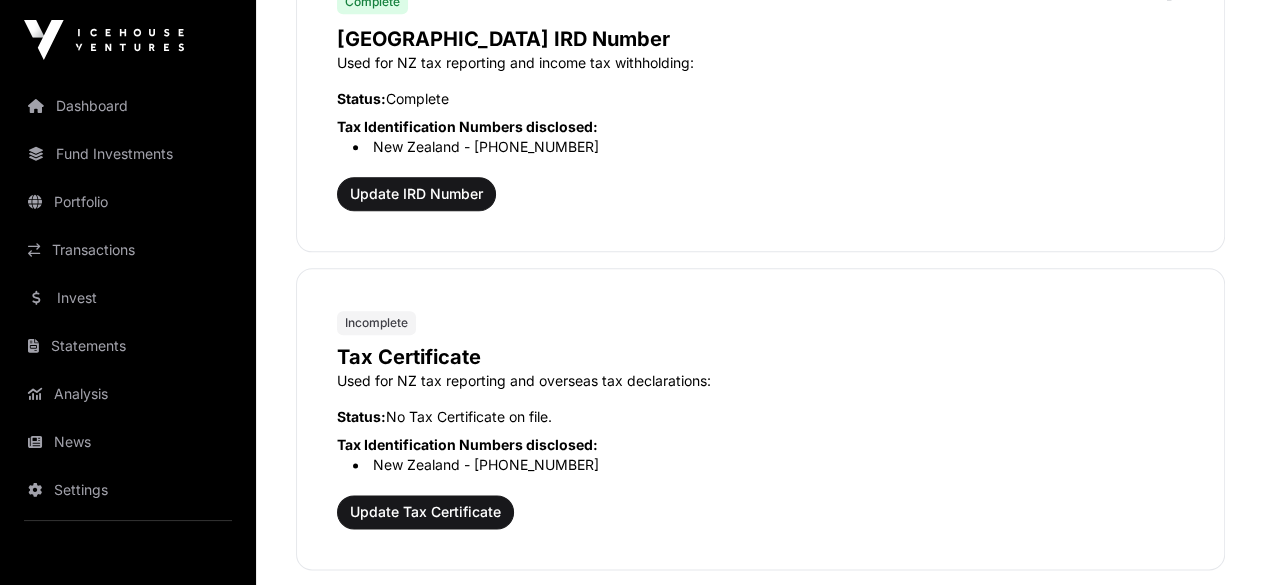 scroll, scrollTop: 2000, scrollLeft: 0, axis: vertical 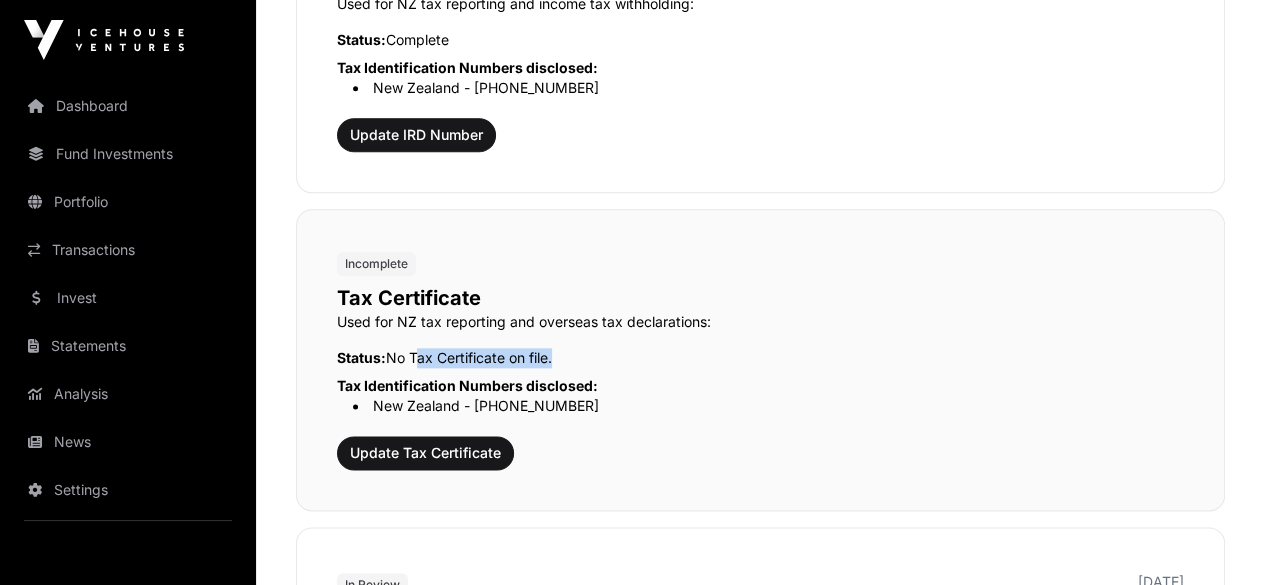 drag, startPoint x: 414, startPoint y: 348, endPoint x: 555, endPoint y: 353, distance: 141.08862 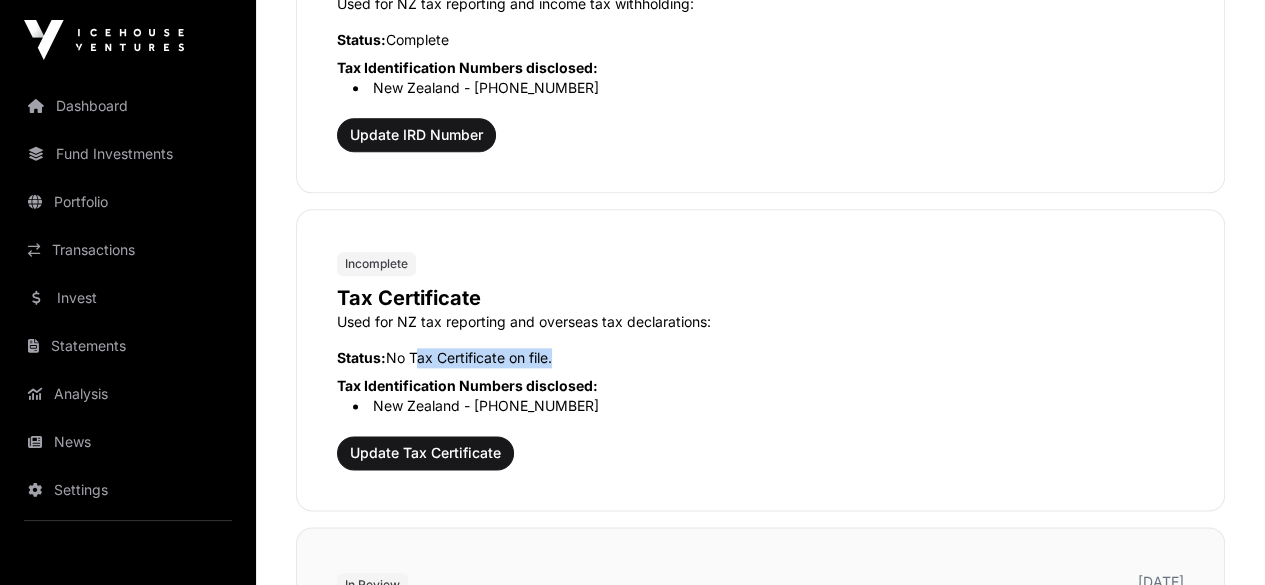 copy on "Tax Certificate on file" 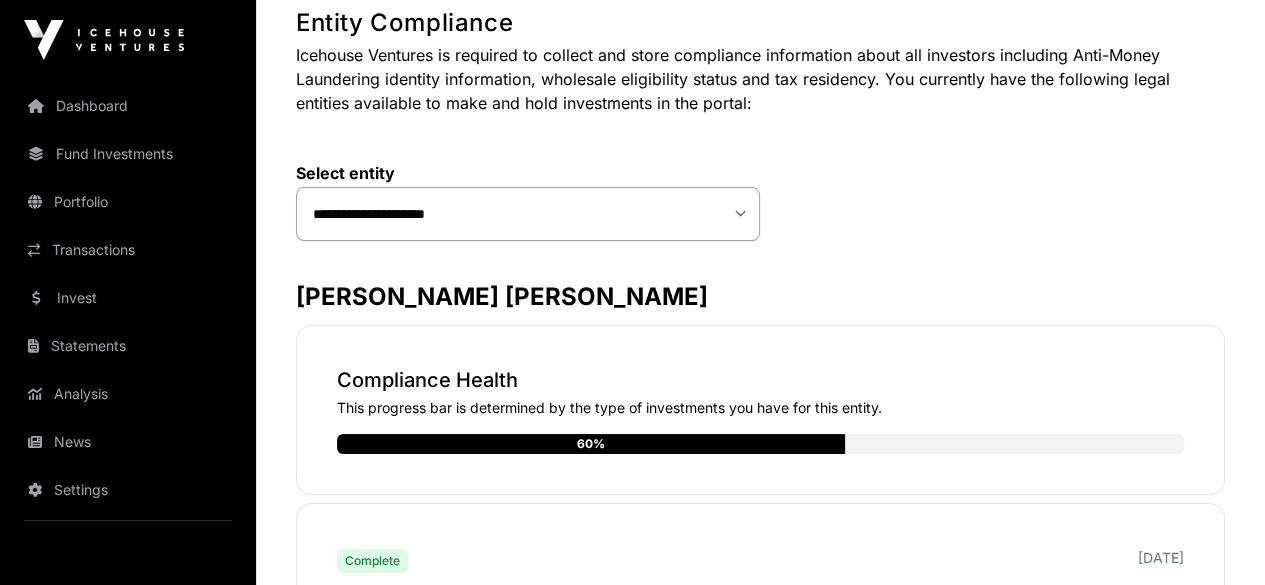 scroll, scrollTop: 0, scrollLeft: 0, axis: both 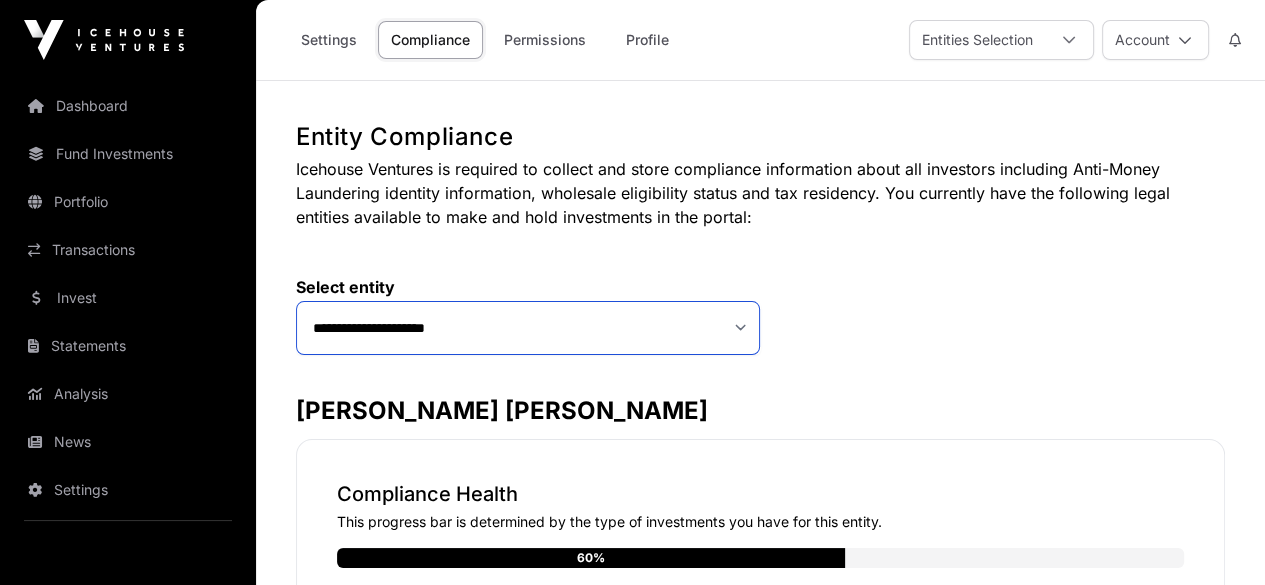 click on "**********" 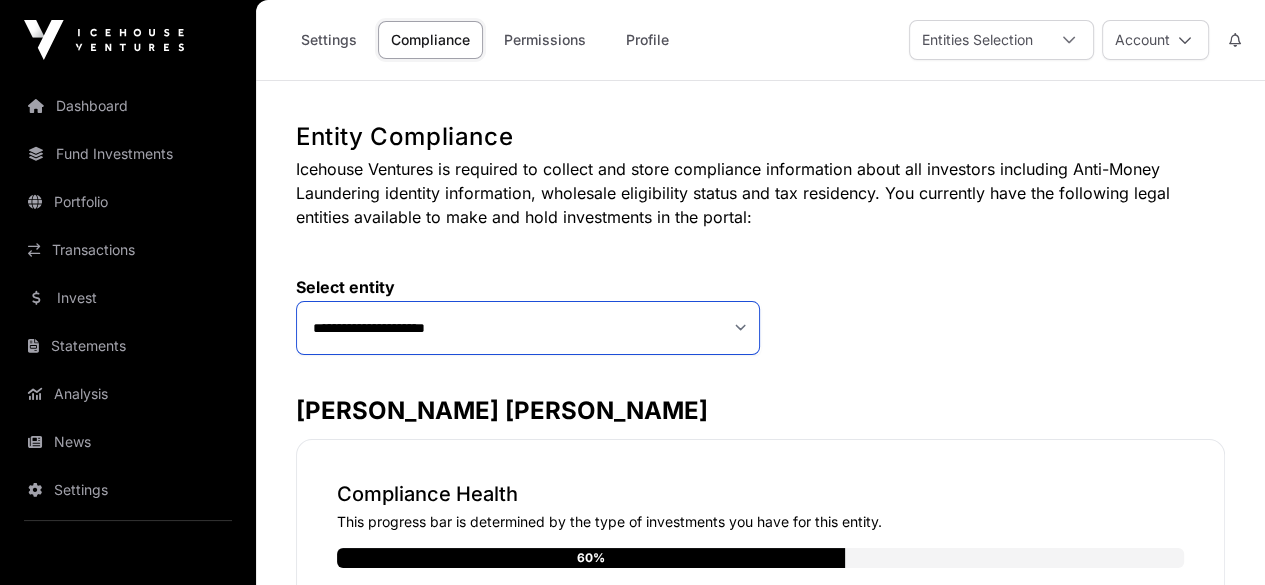 click on "**********" 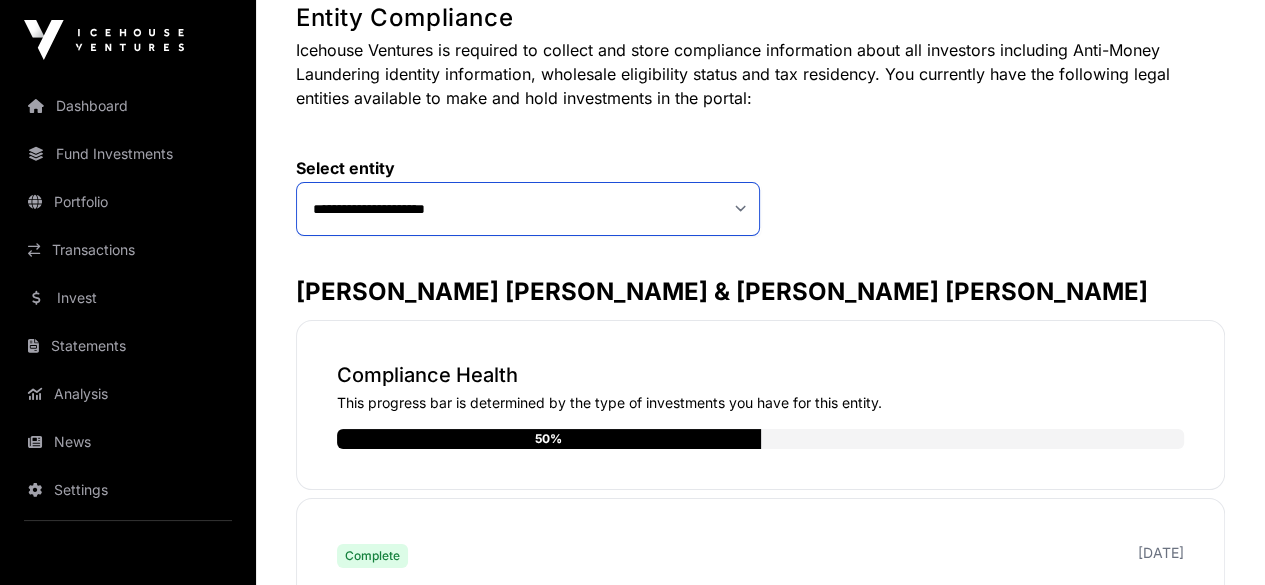 scroll, scrollTop: 200, scrollLeft: 0, axis: vertical 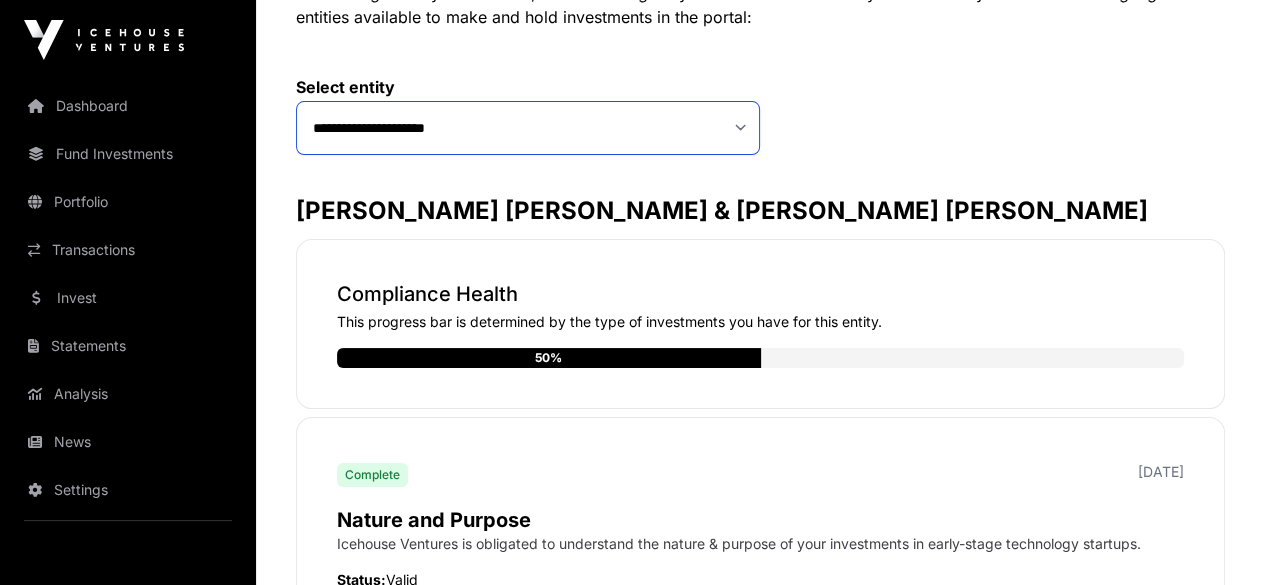 click on "**********" 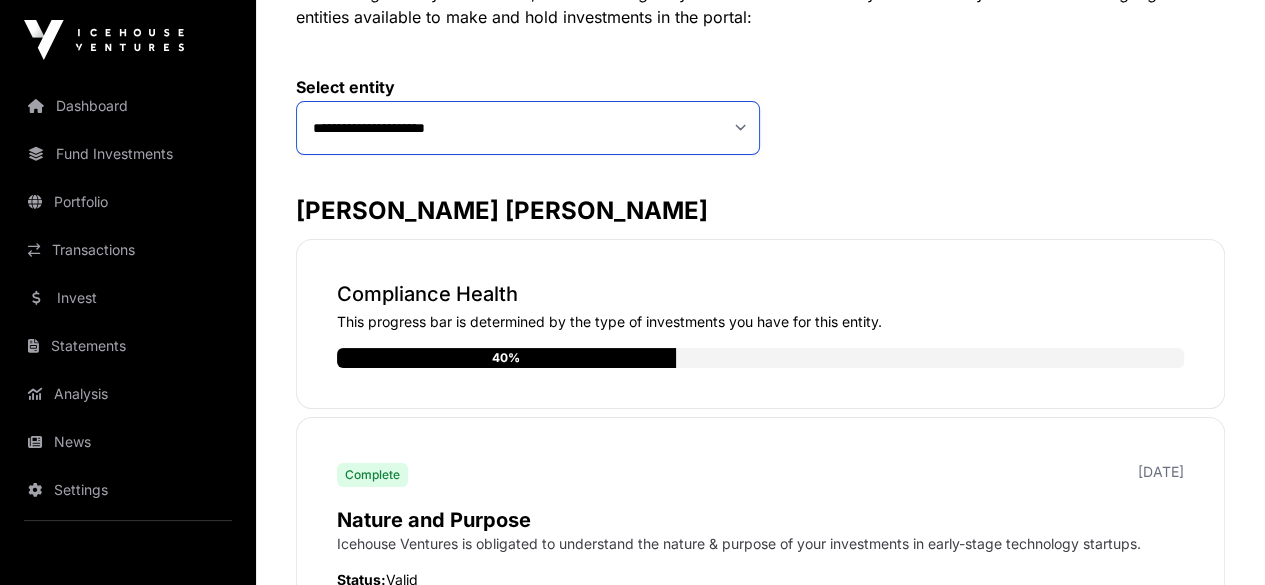 click on "**********" 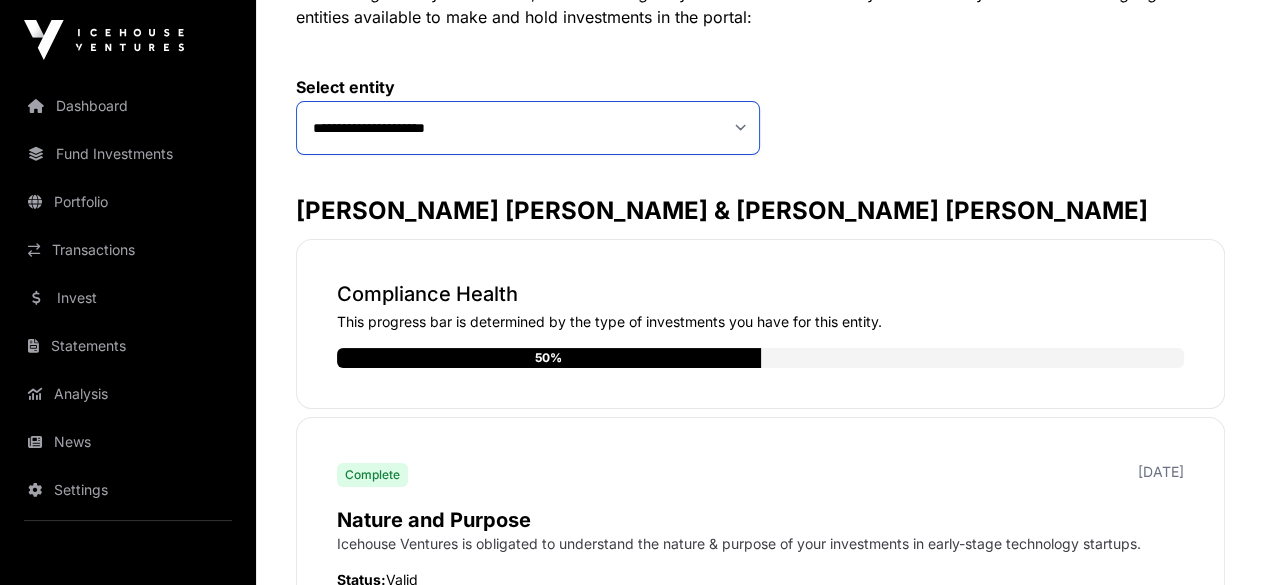 click on "**********" 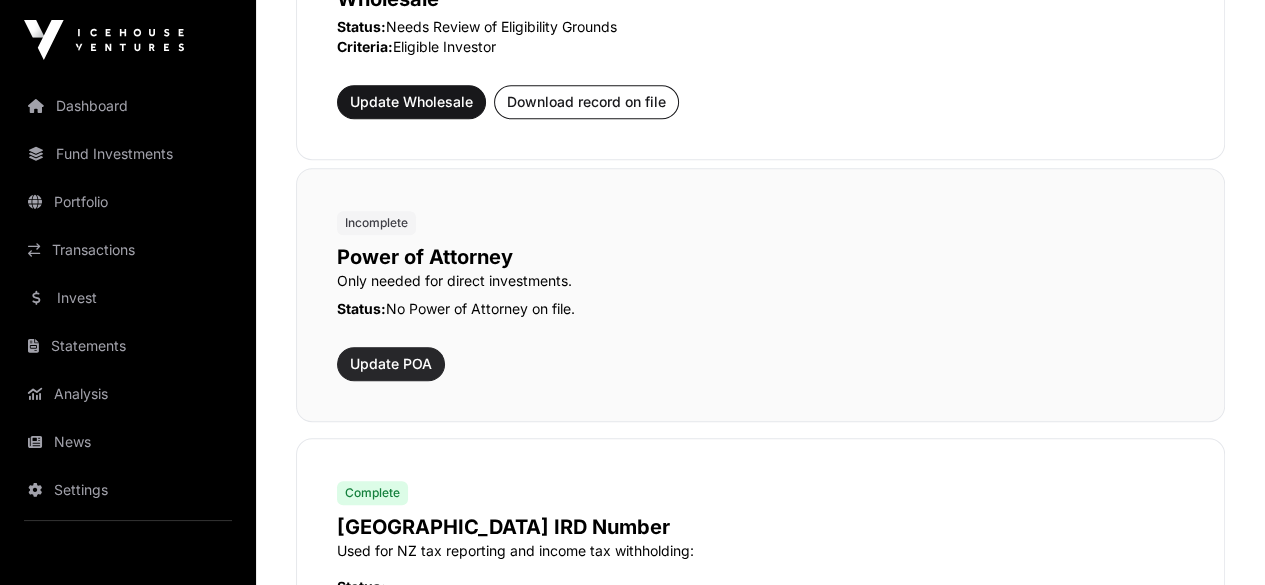 scroll, scrollTop: 1200, scrollLeft: 0, axis: vertical 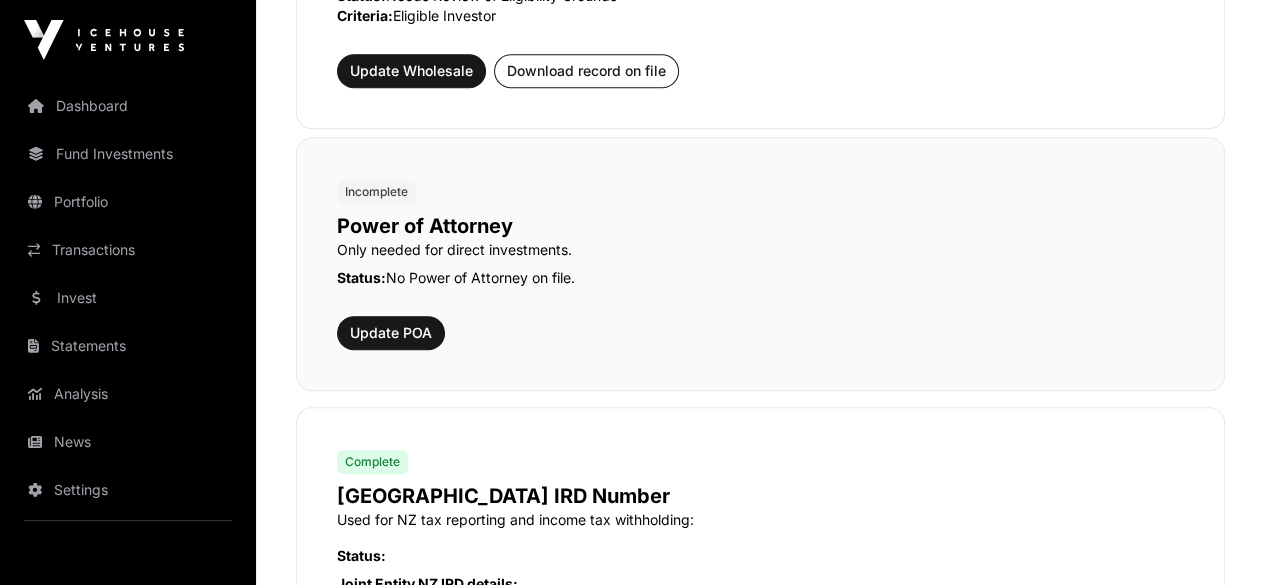 drag, startPoint x: 340, startPoint y: 221, endPoint x: 533, endPoint y: 219, distance: 193.01036 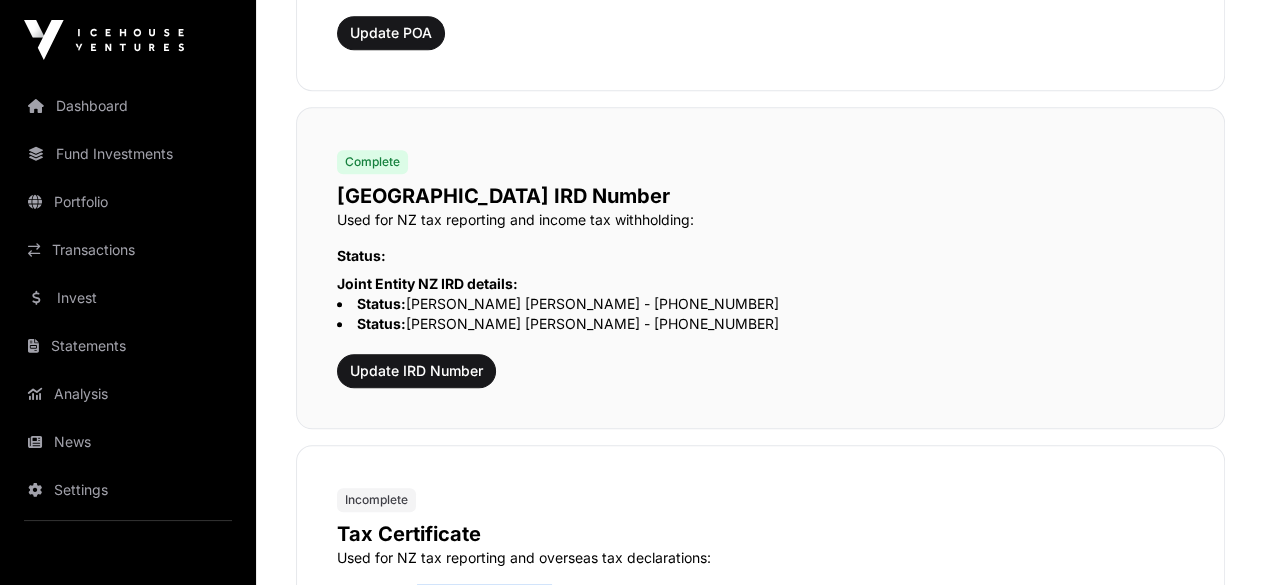scroll, scrollTop: 1700, scrollLeft: 0, axis: vertical 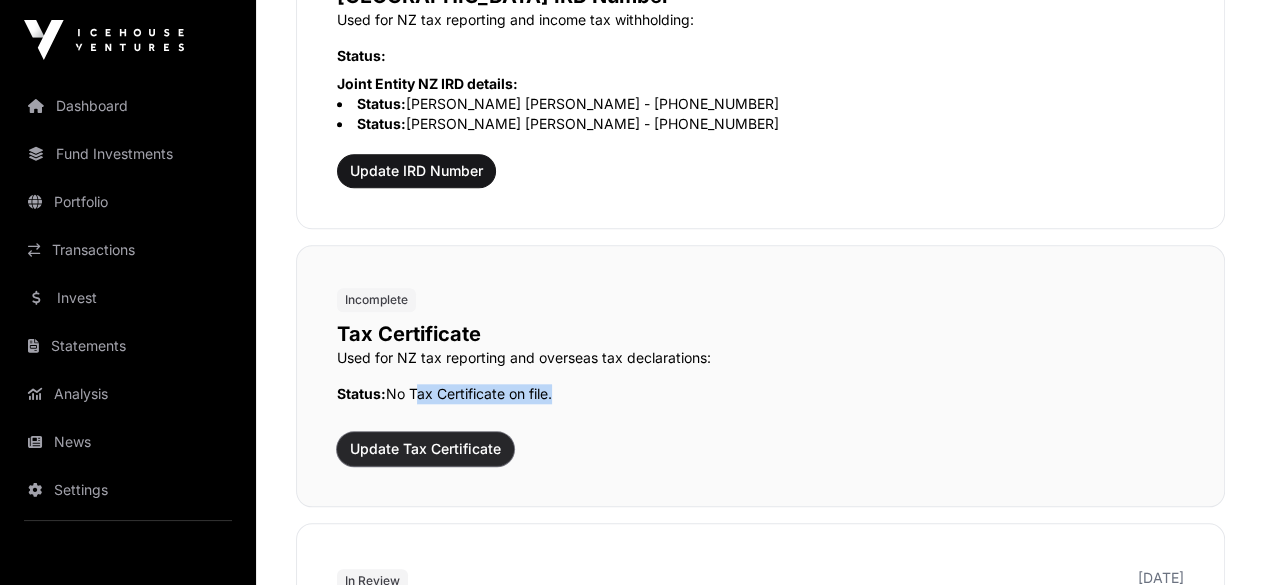 click on "Update Tax Certificate" 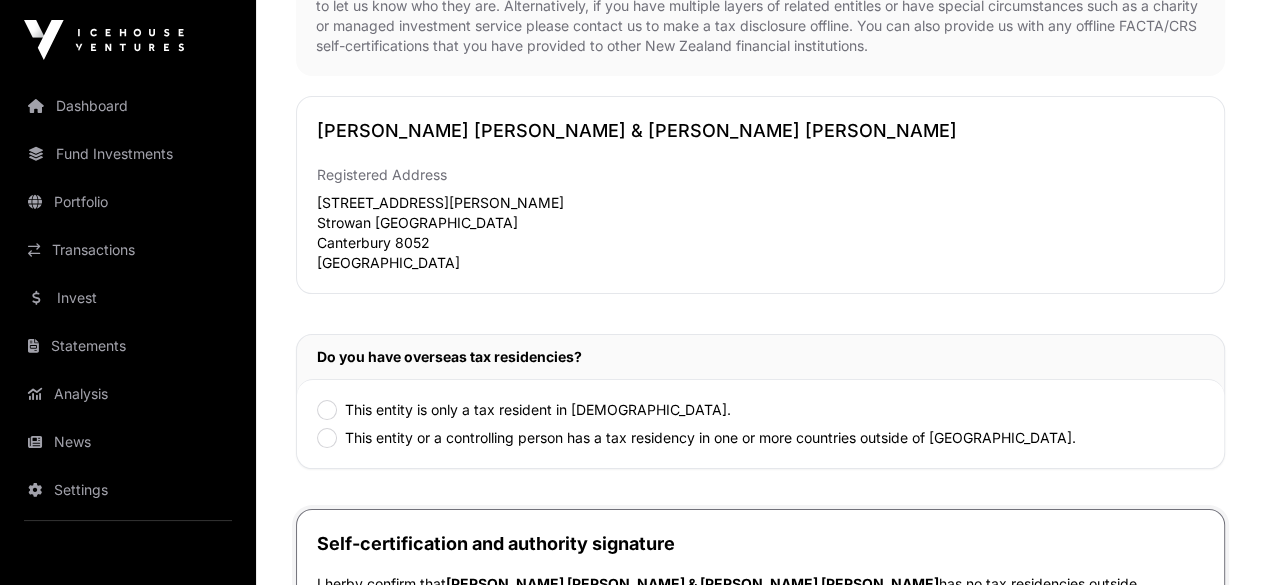 scroll, scrollTop: 400, scrollLeft: 0, axis: vertical 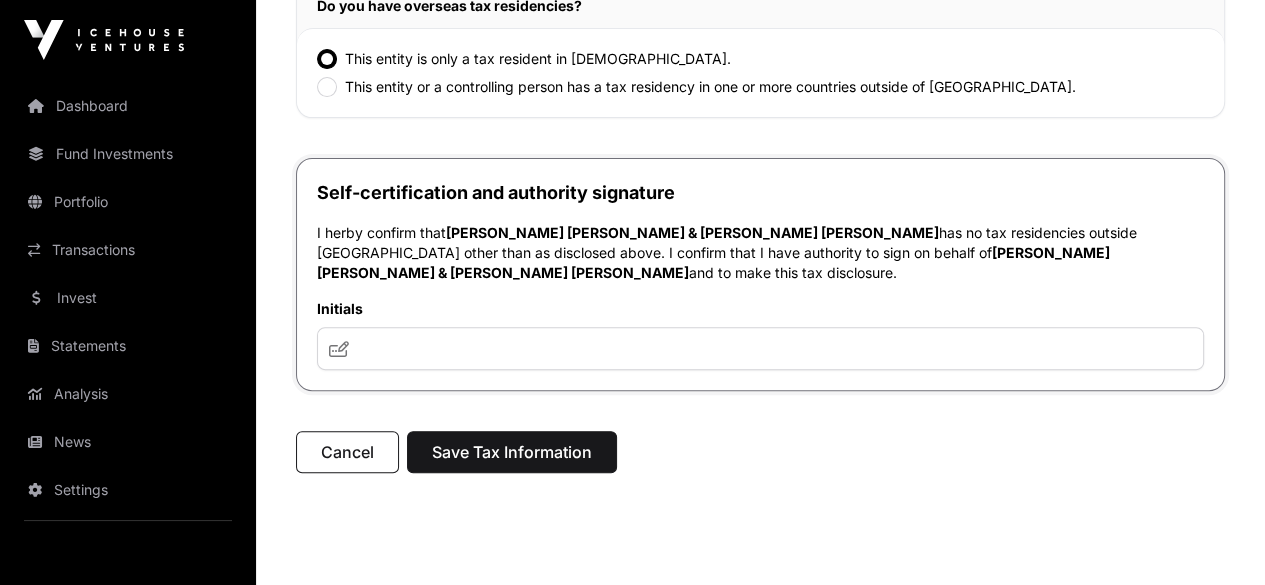 click 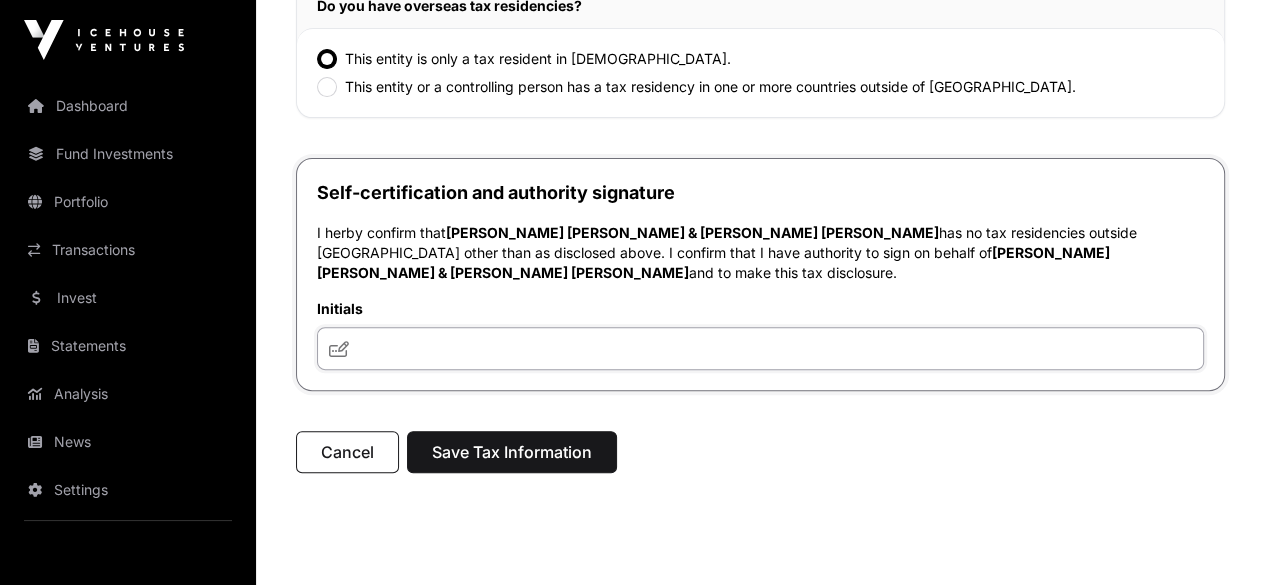 click 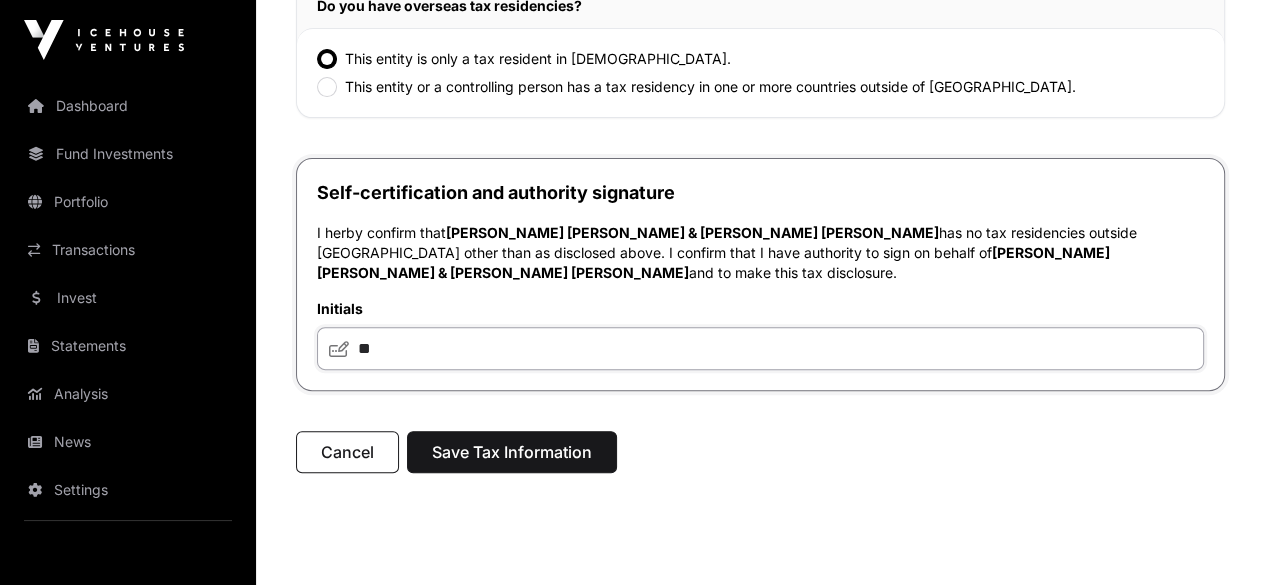 type on "*" 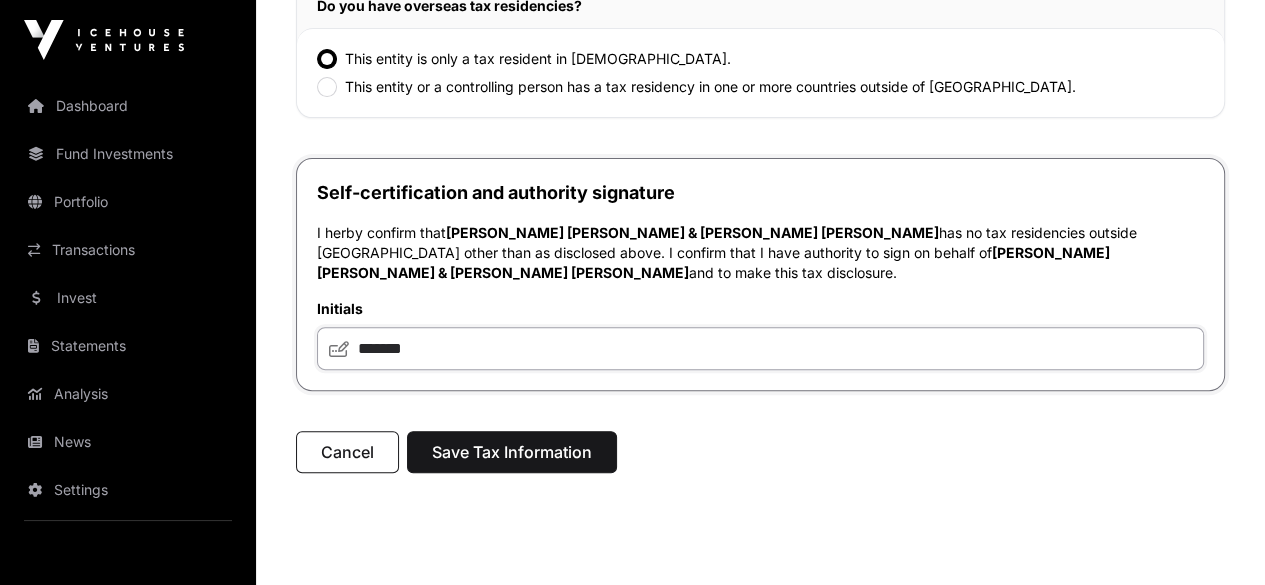 click on "*******" 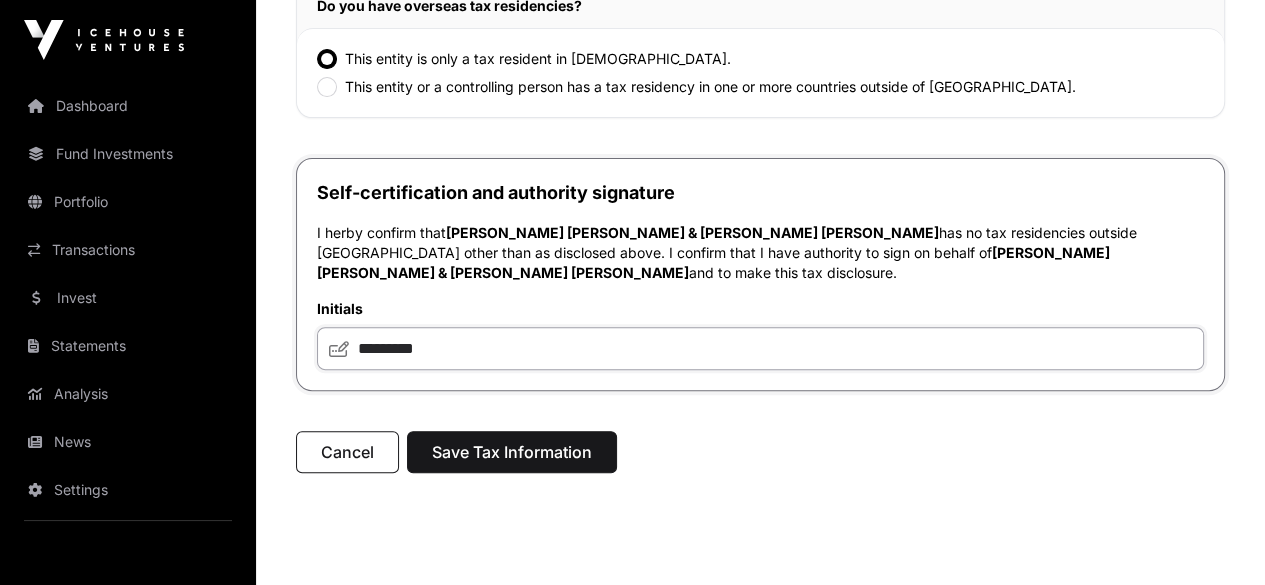 drag, startPoint x: 485, startPoint y: 354, endPoint x: 352, endPoint y: 351, distance: 133.03383 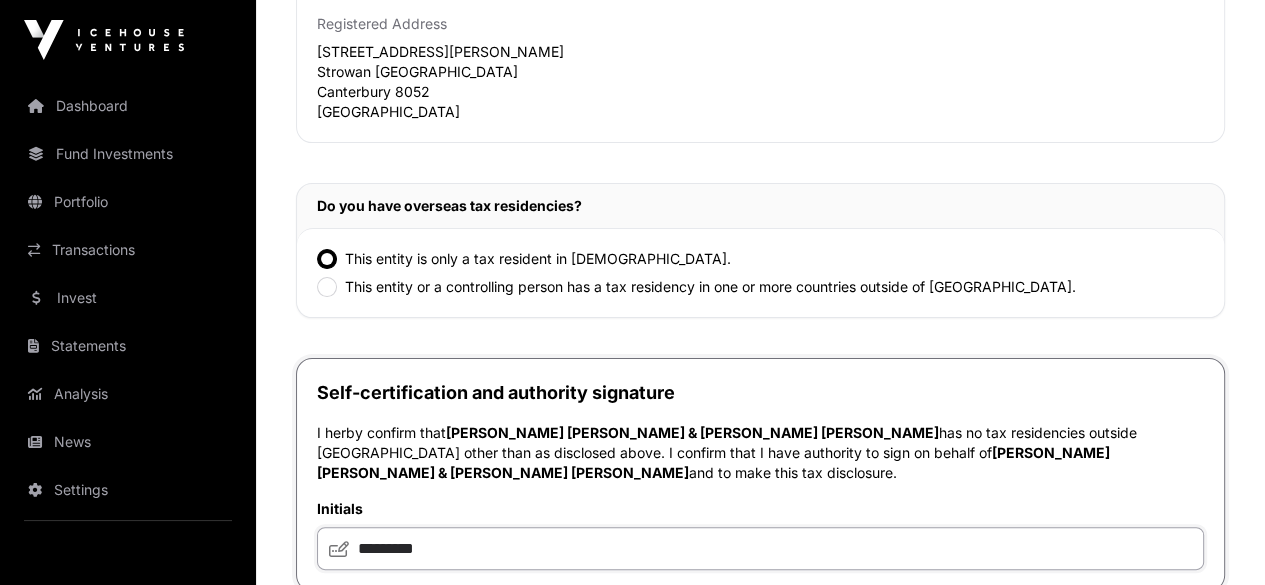 scroll, scrollTop: 600, scrollLeft: 0, axis: vertical 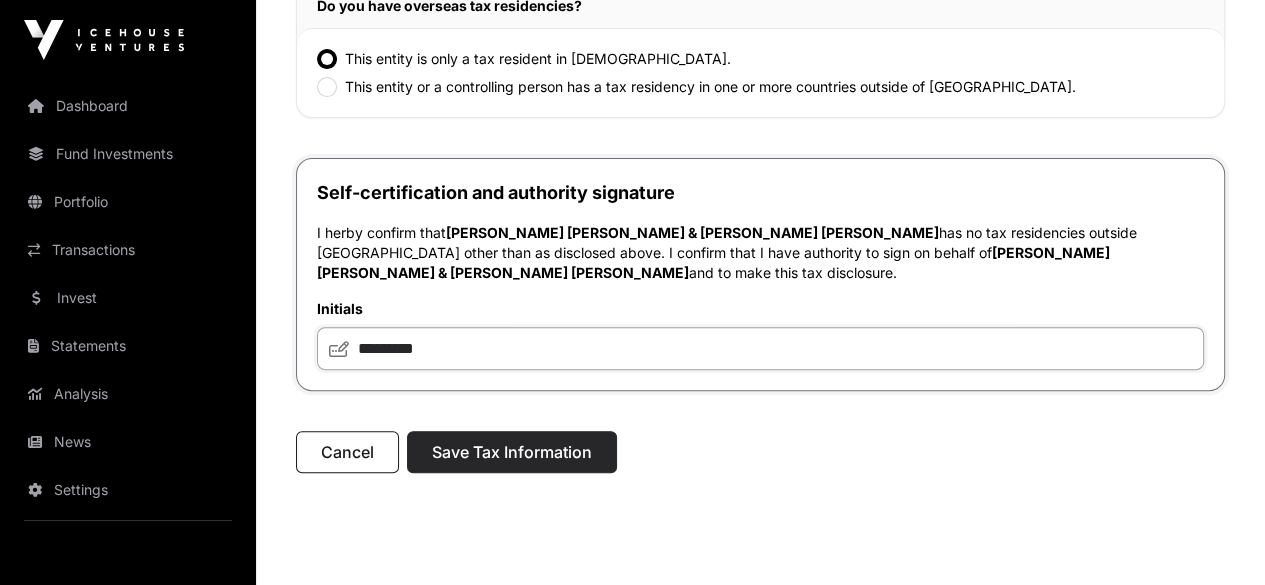 type on "*********" 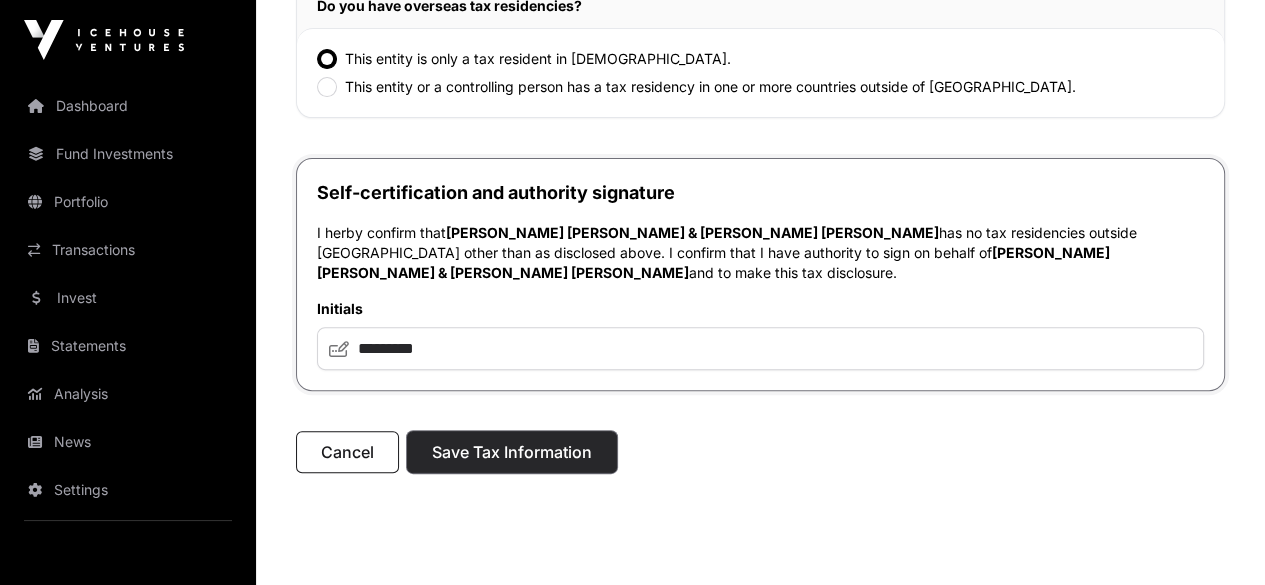 click on "Save Tax Information" 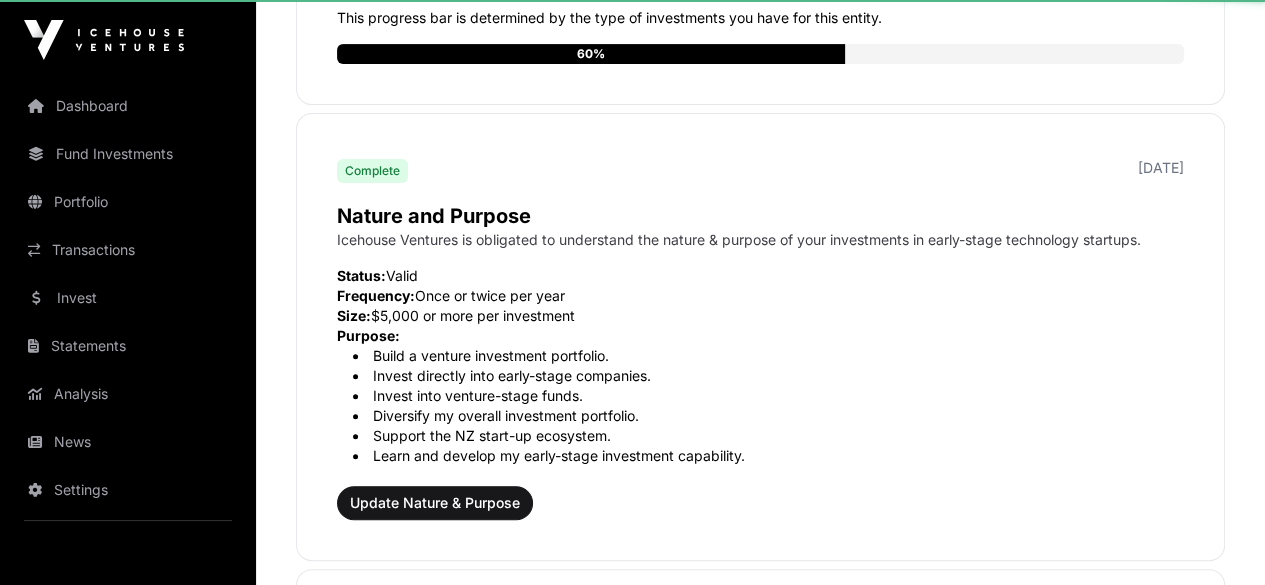 scroll, scrollTop: 0, scrollLeft: 0, axis: both 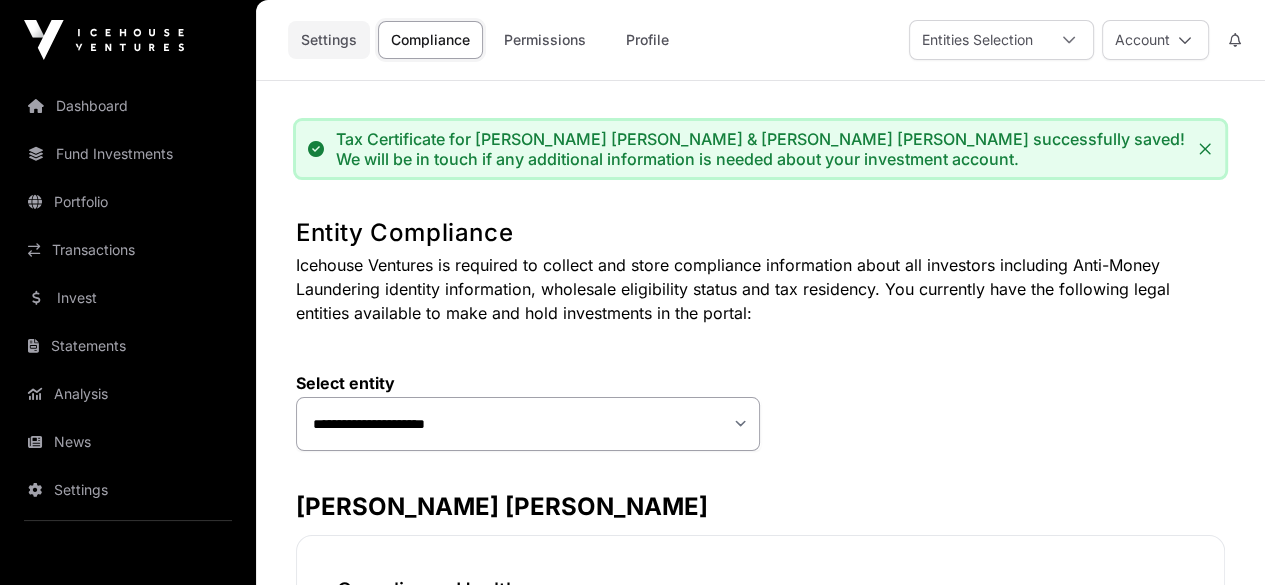 click on "Settings" 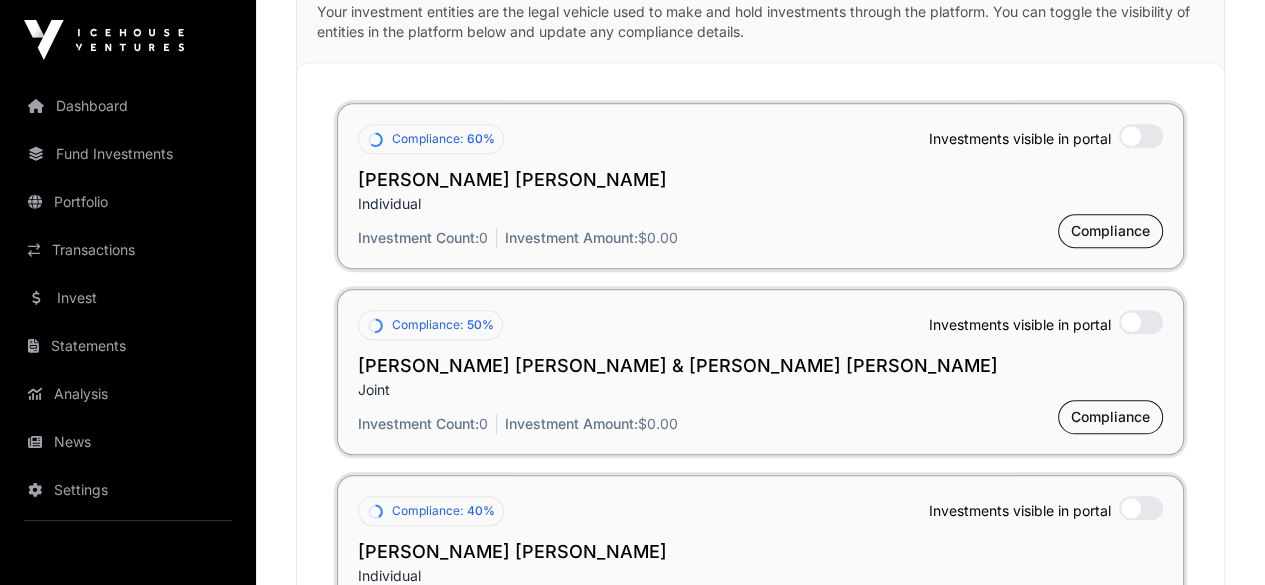 scroll, scrollTop: 1600, scrollLeft: 0, axis: vertical 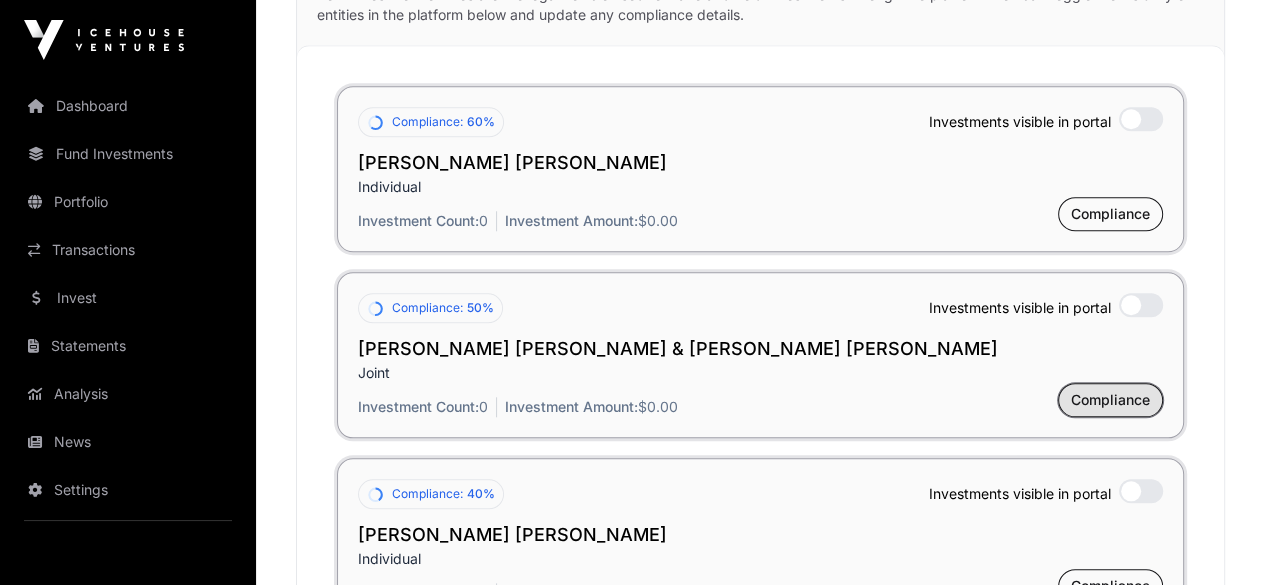 click on "Compliance" 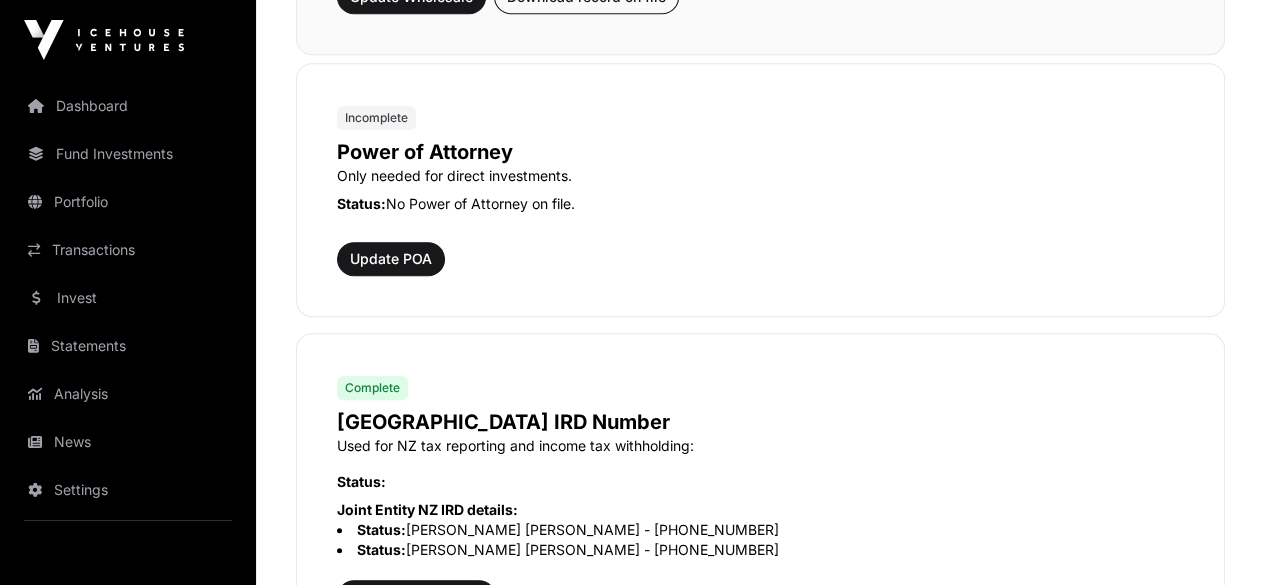 scroll, scrollTop: 1400, scrollLeft: 0, axis: vertical 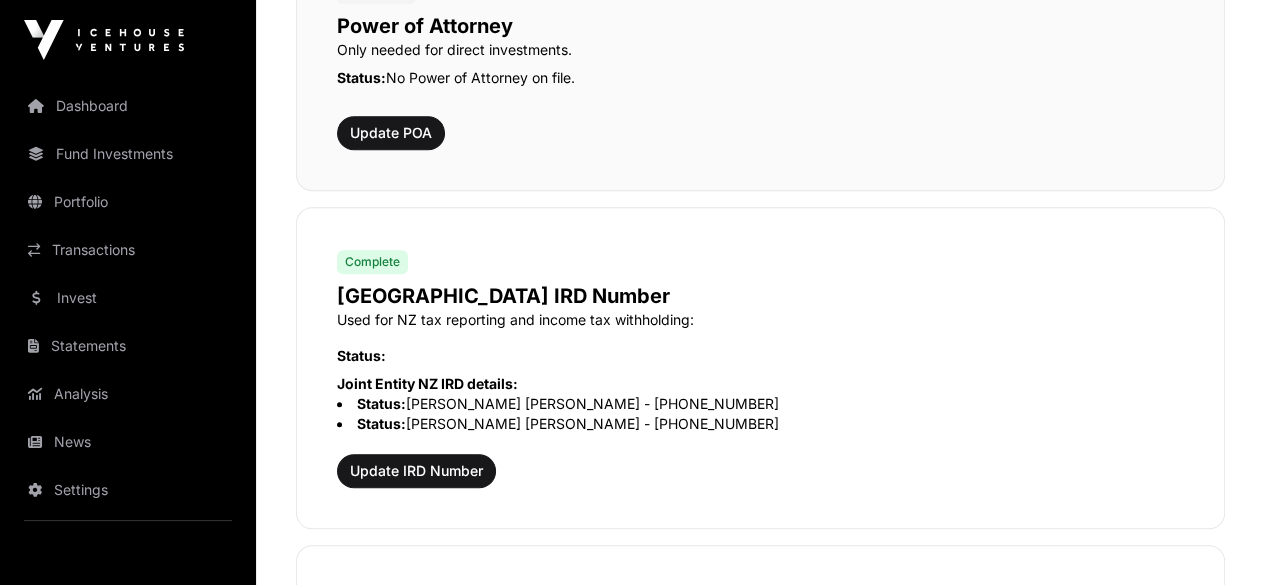 drag, startPoint x: 339, startPoint y: 19, endPoint x: 529, endPoint y: 18, distance: 190.00262 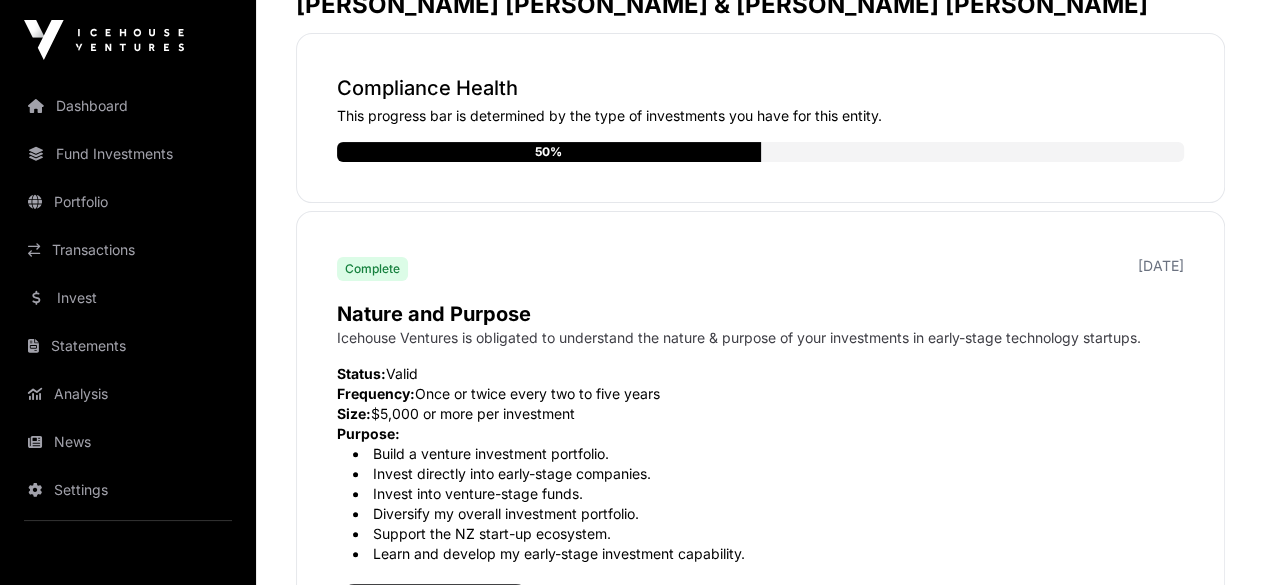 scroll, scrollTop: 400, scrollLeft: 0, axis: vertical 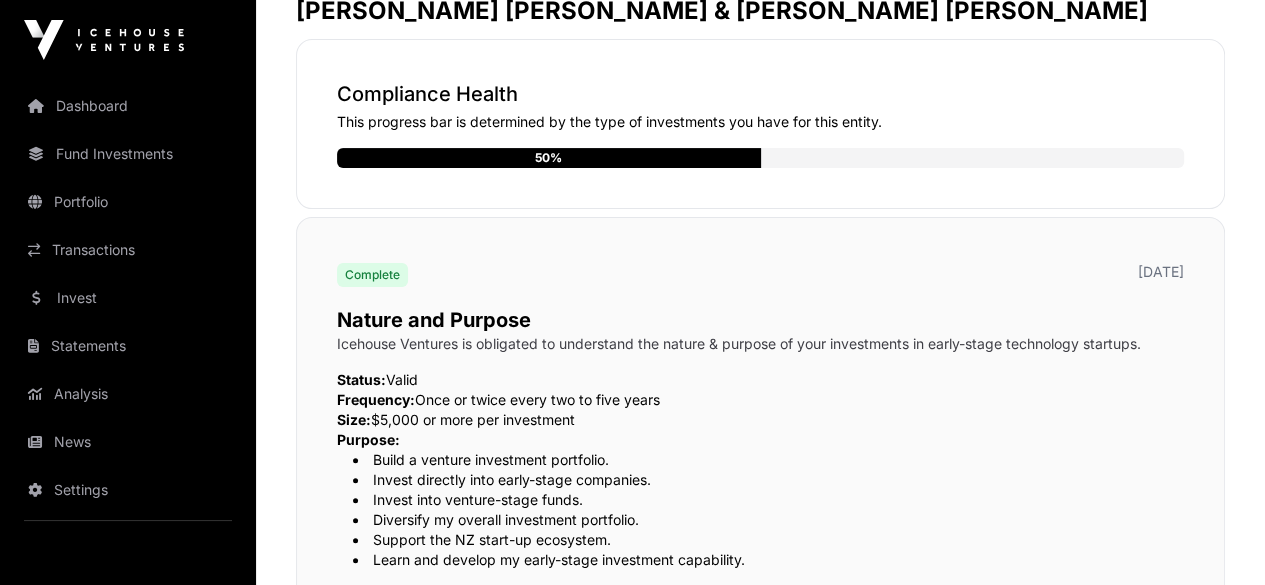drag, startPoint x: 337, startPoint y: 317, endPoint x: 546, endPoint y: 320, distance: 209.02153 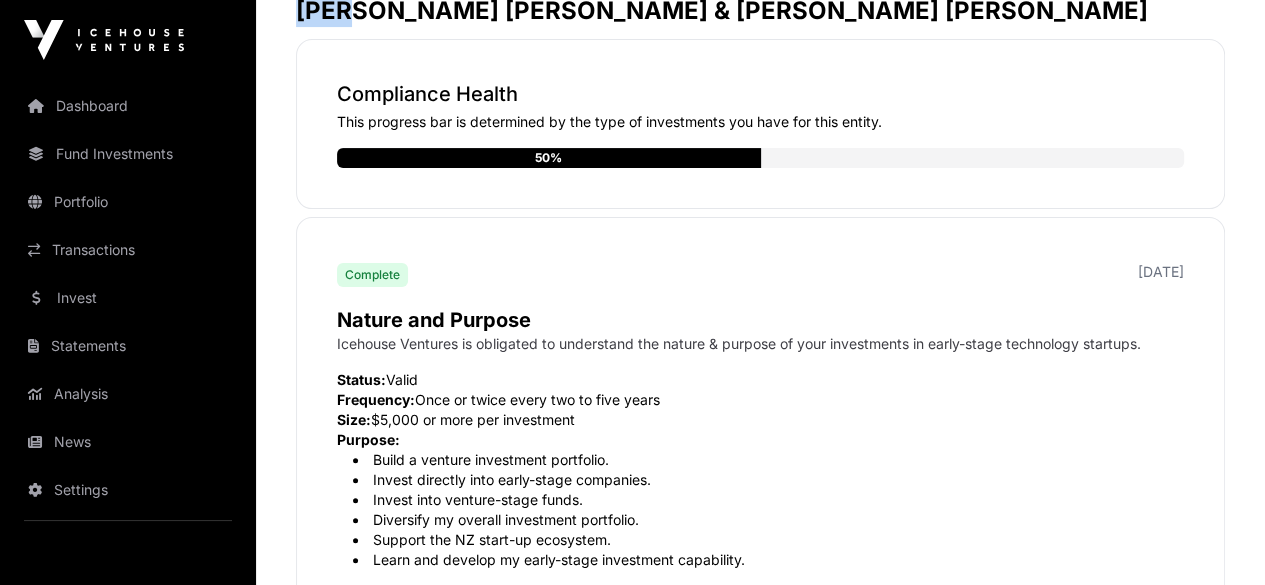 scroll, scrollTop: 395, scrollLeft: 0, axis: vertical 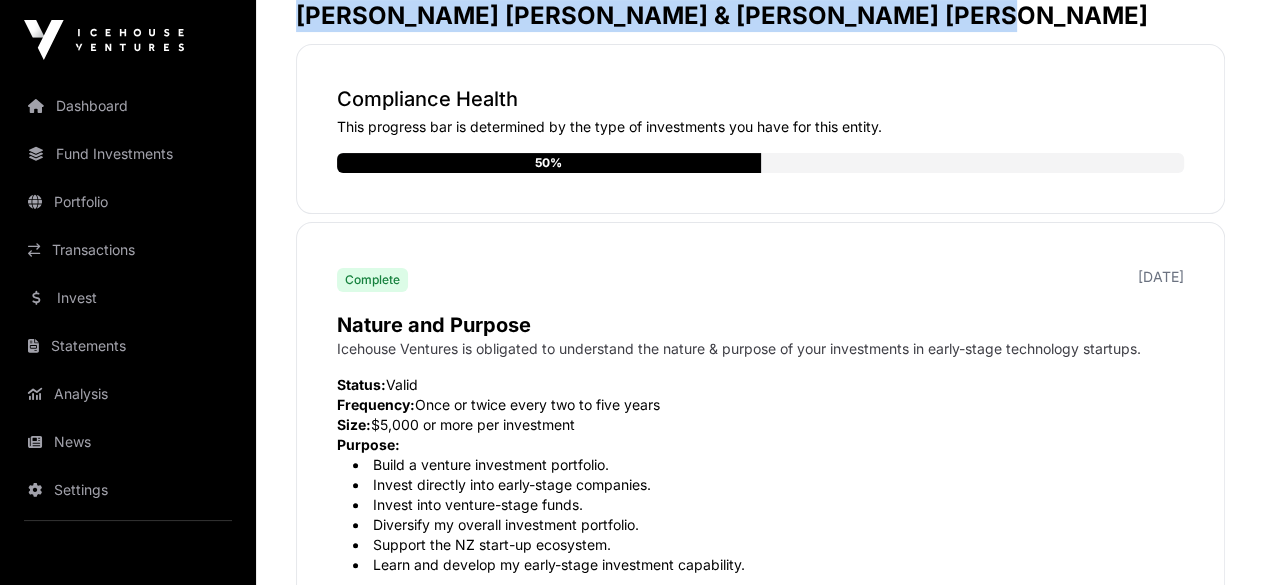 drag, startPoint x: 297, startPoint y: 6, endPoint x: 920, endPoint y: 11, distance: 623.0201 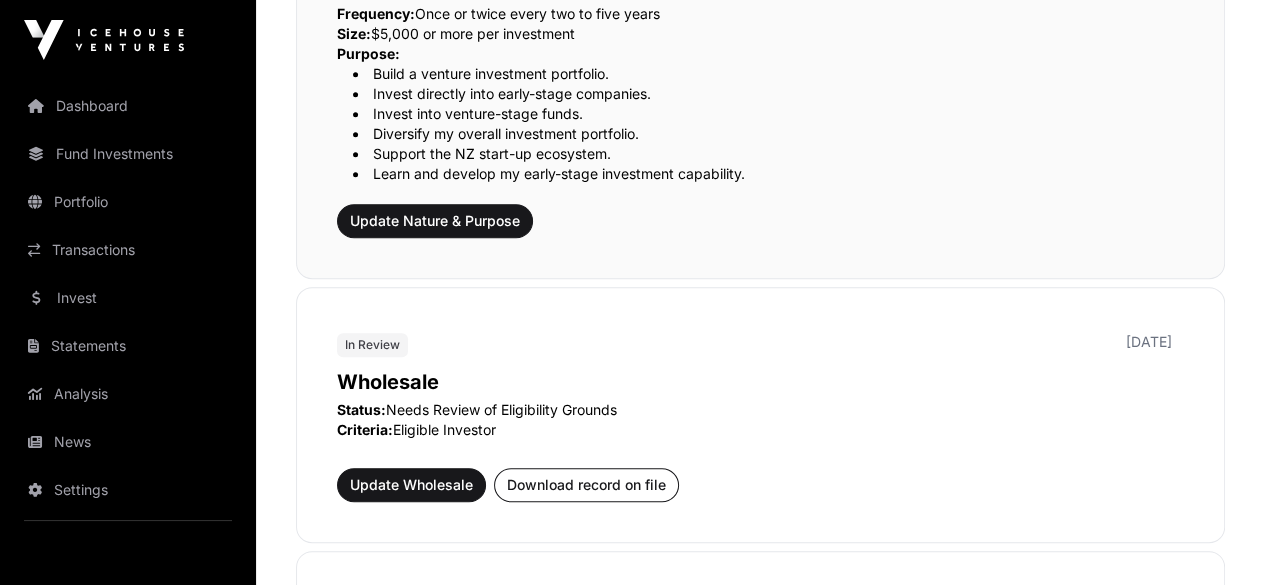 scroll, scrollTop: 895, scrollLeft: 0, axis: vertical 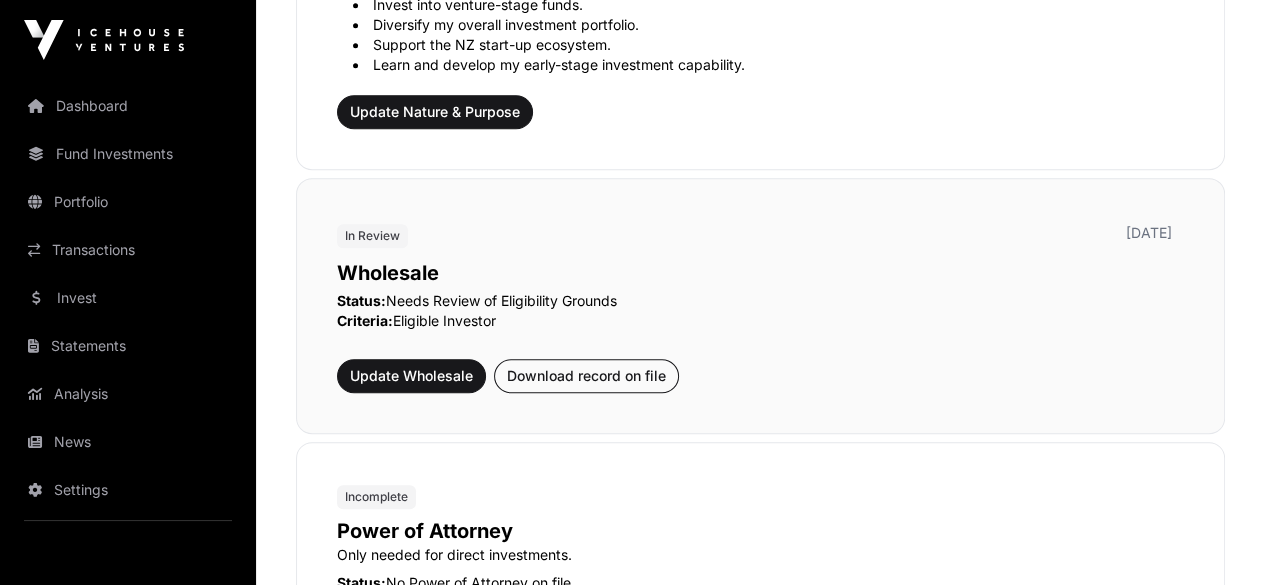 drag, startPoint x: 339, startPoint y: 269, endPoint x: 470, endPoint y: 273, distance: 131.06105 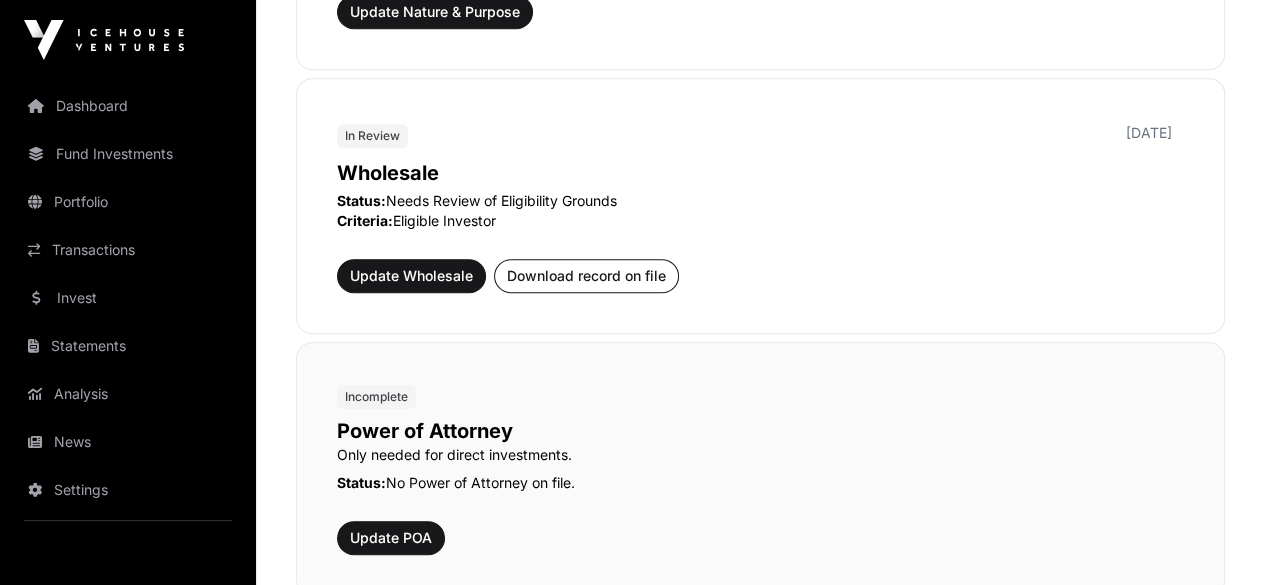 scroll, scrollTop: 1095, scrollLeft: 0, axis: vertical 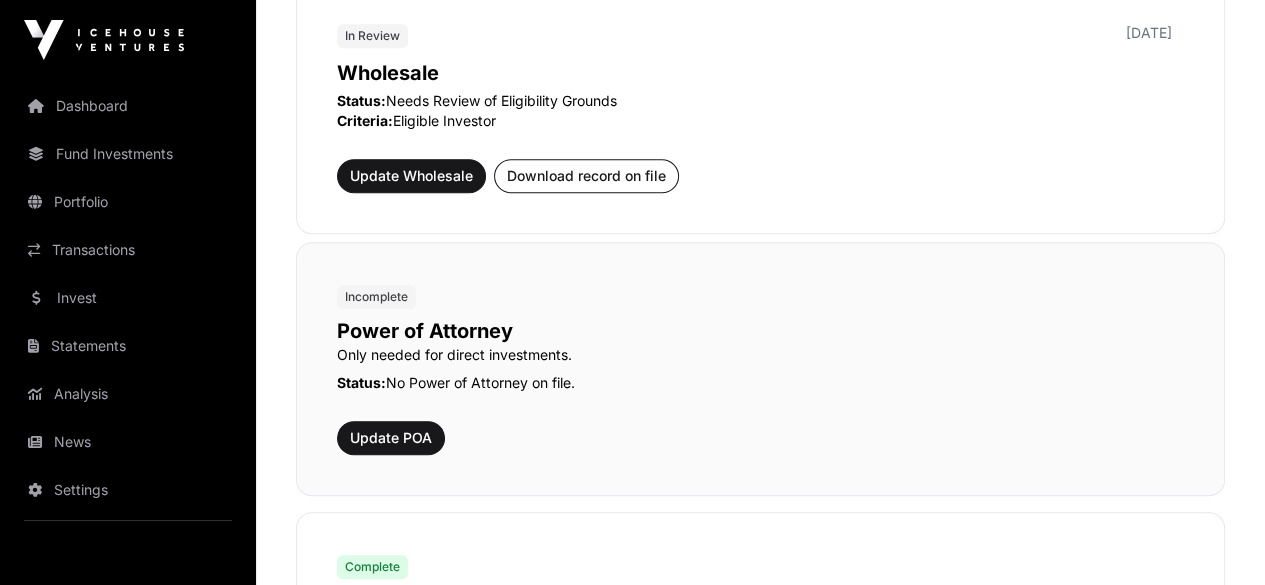 drag, startPoint x: 337, startPoint y: 321, endPoint x: 544, endPoint y: 317, distance: 207.03865 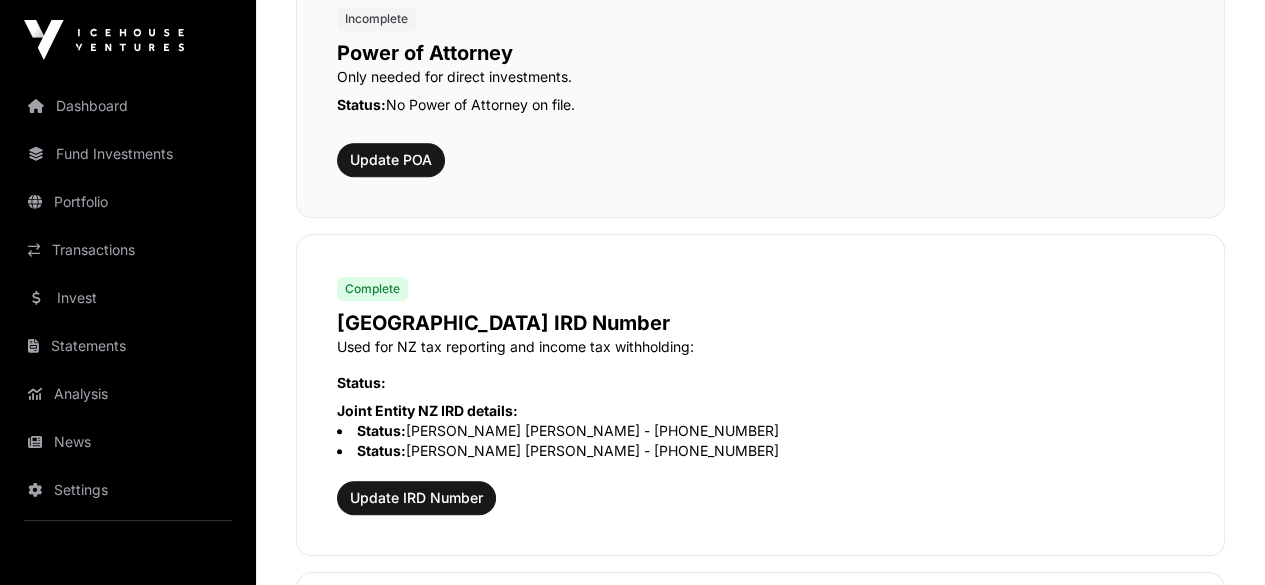 scroll, scrollTop: 1395, scrollLeft: 0, axis: vertical 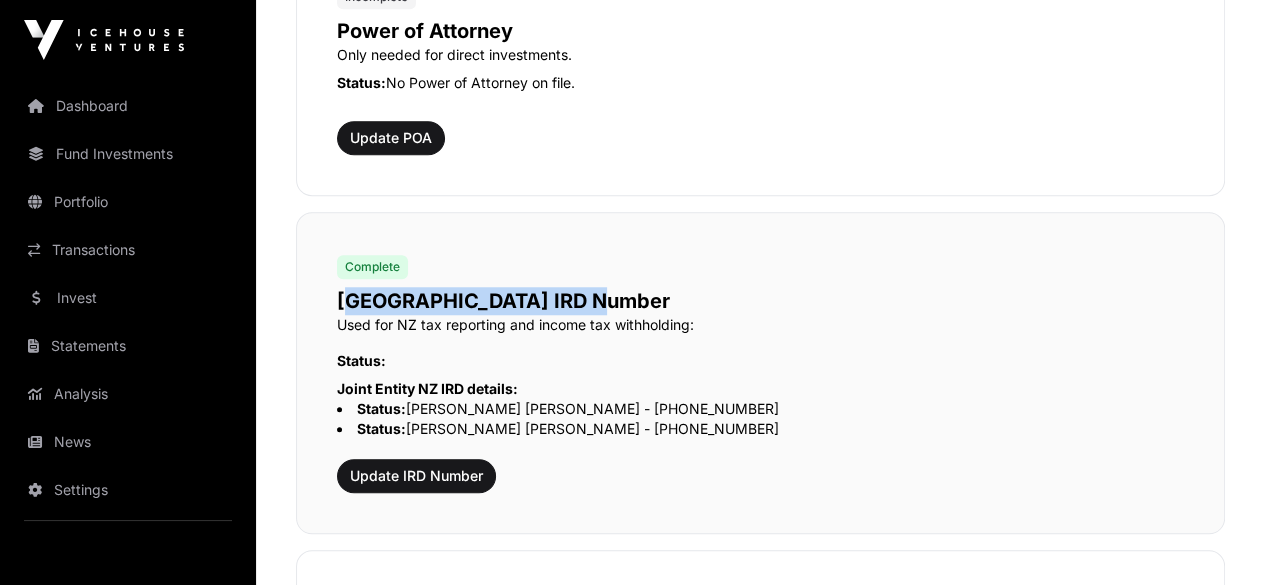 drag, startPoint x: 337, startPoint y: 292, endPoint x: 604, endPoint y: 303, distance: 267.2265 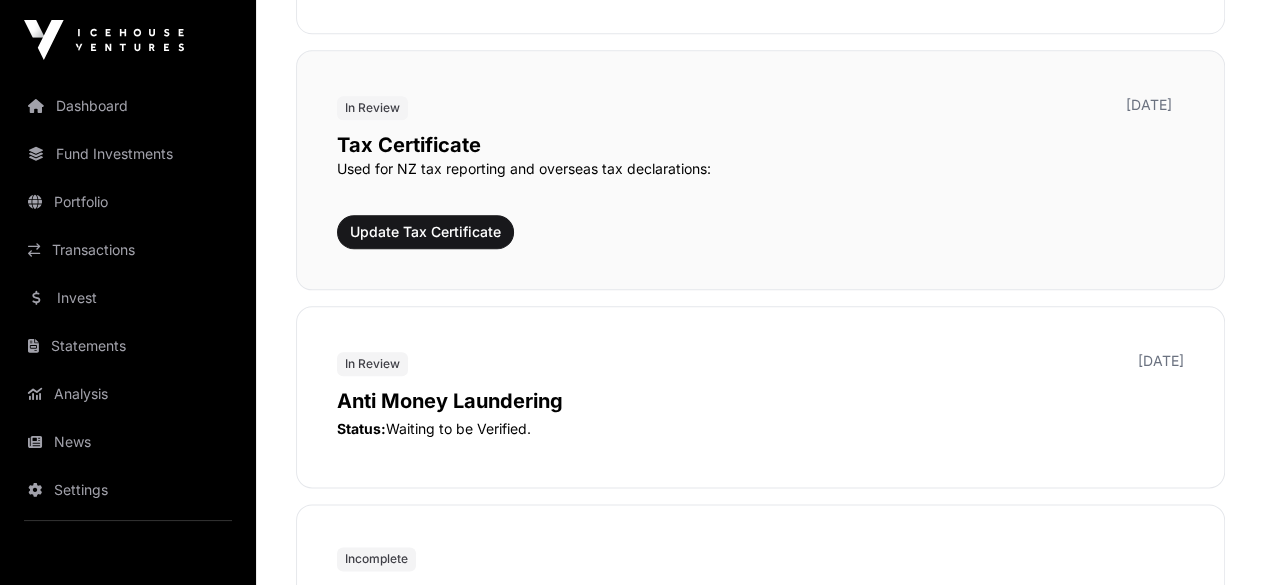 scroll, scrollTop: 1795, scrollLeft: 0, axis: vertical 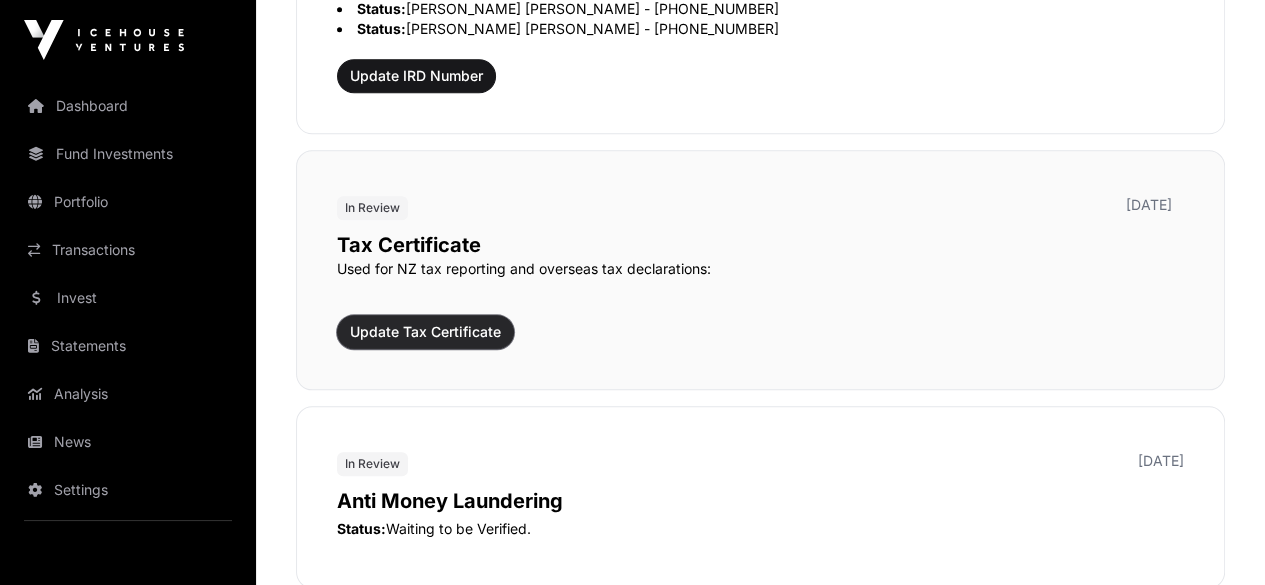 click on "Update Tax Certificate" 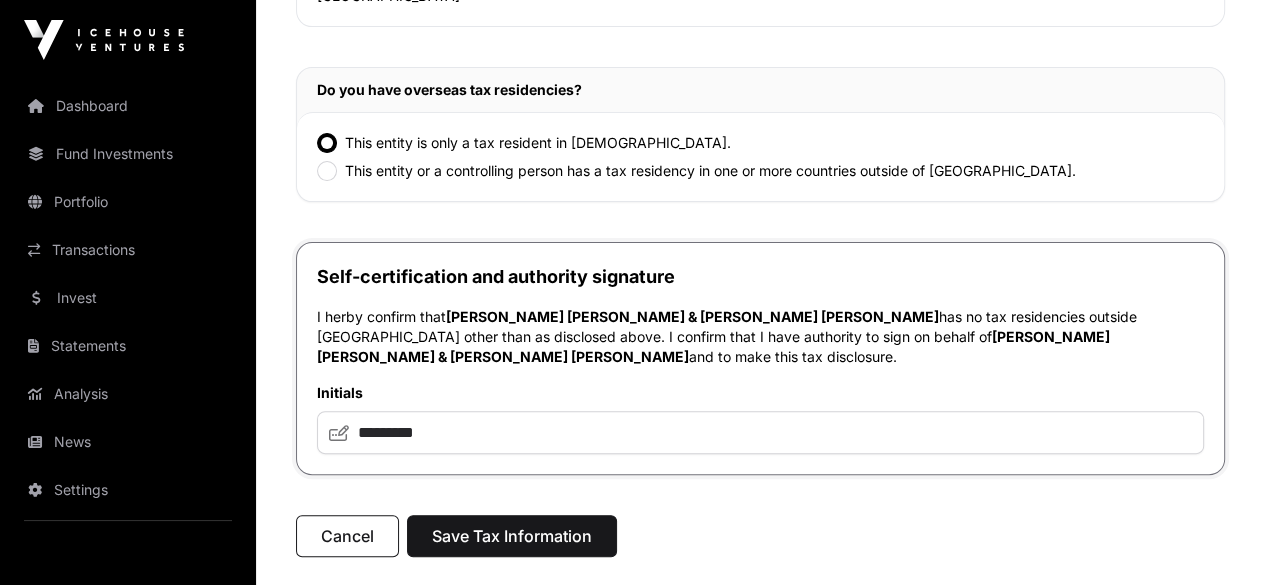 scroll, scrollTop: 500, scrollLeft: 0, axis: vertical 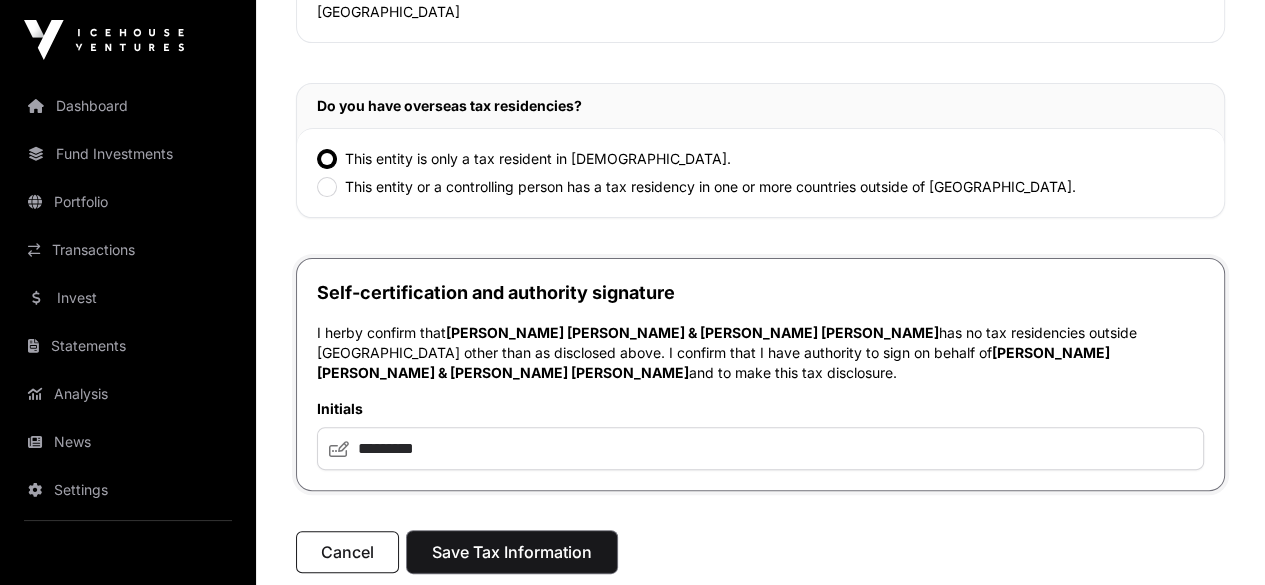 click on "Save Tax Information" 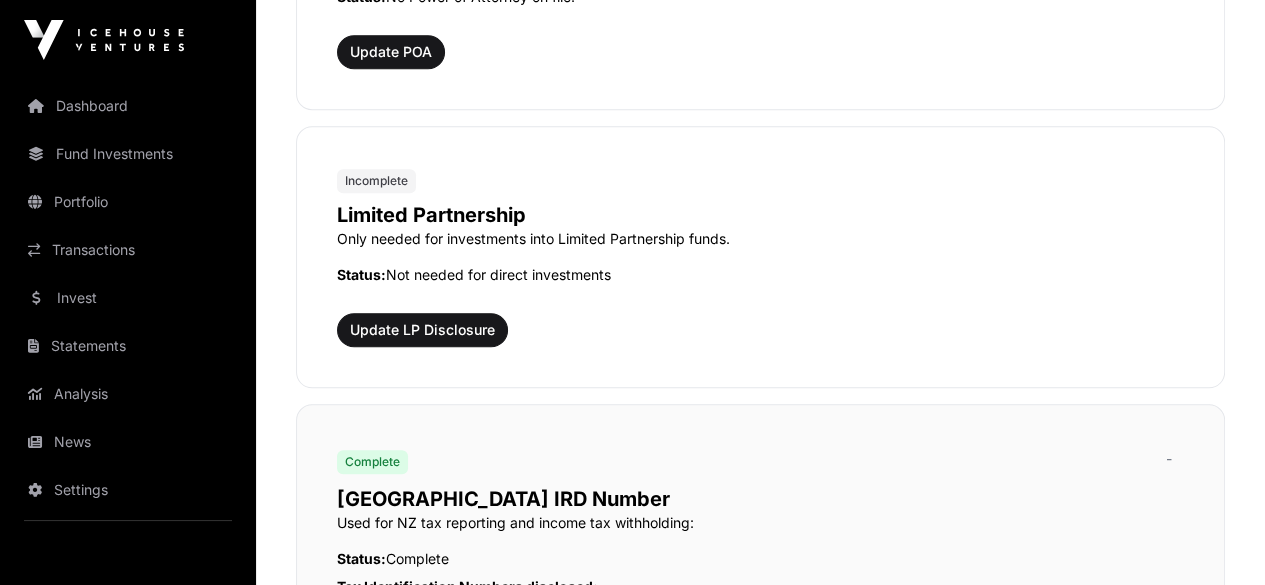 scroll, scrollTop: 1400, scrollLeft: 0, axis: vertical 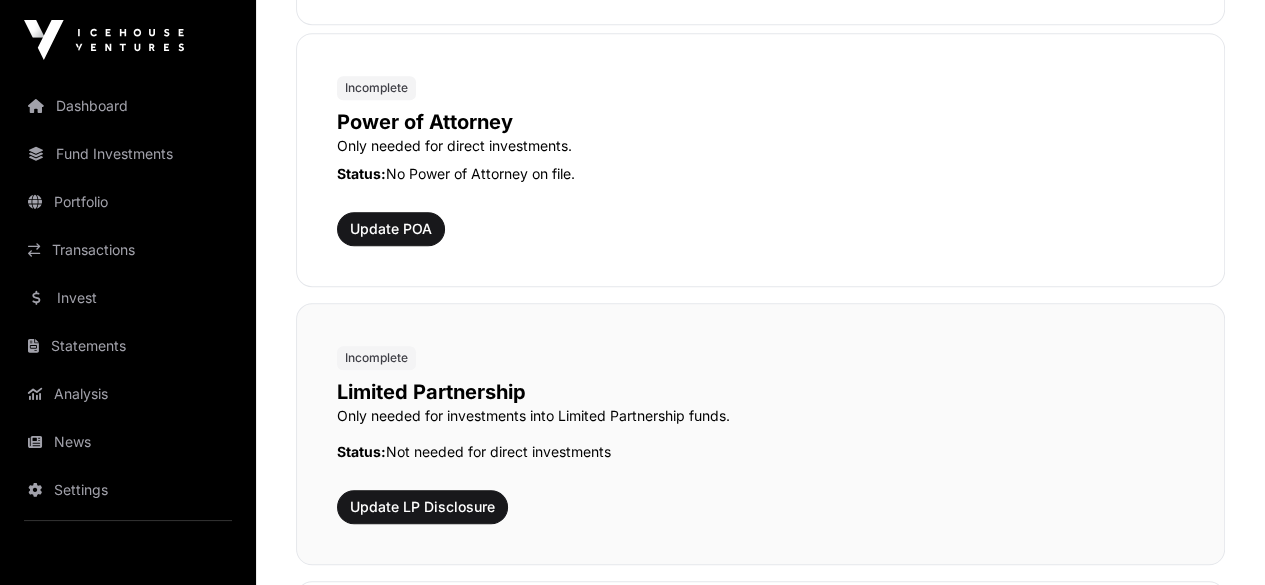 drag, startPoint x: 339, startPoint y: 383, endPoint x: 548, endPoint y: 381, distance: 209.00957 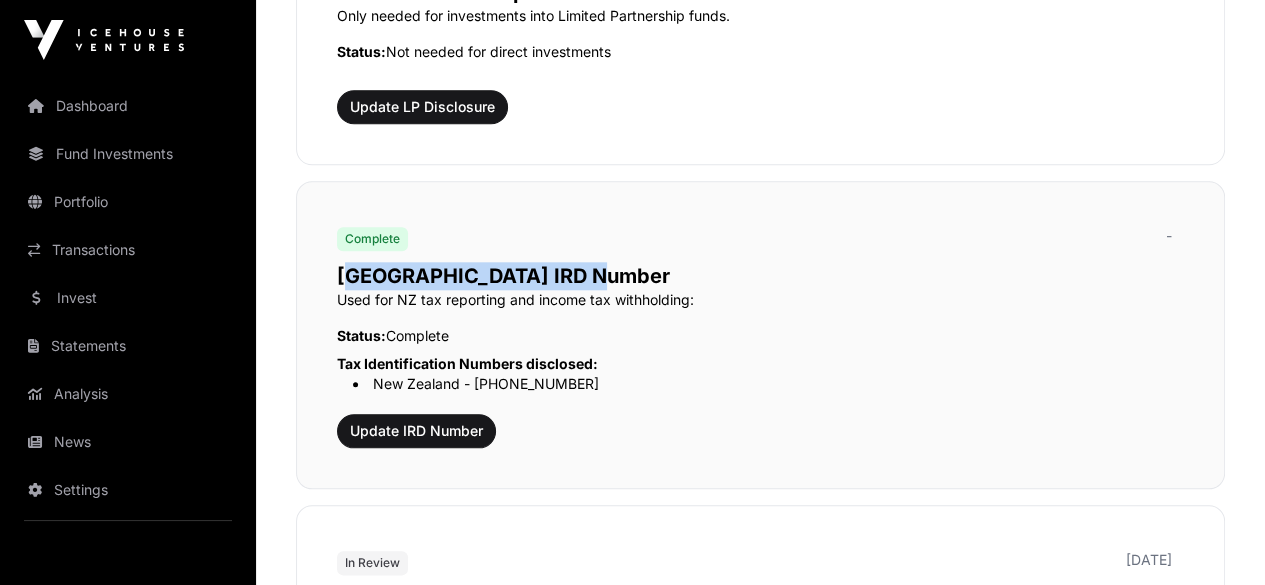 drag, startPoint x: 340, startPoint y: 262, endPoint x: 618, endPoint y: 268, distance: 278.06473 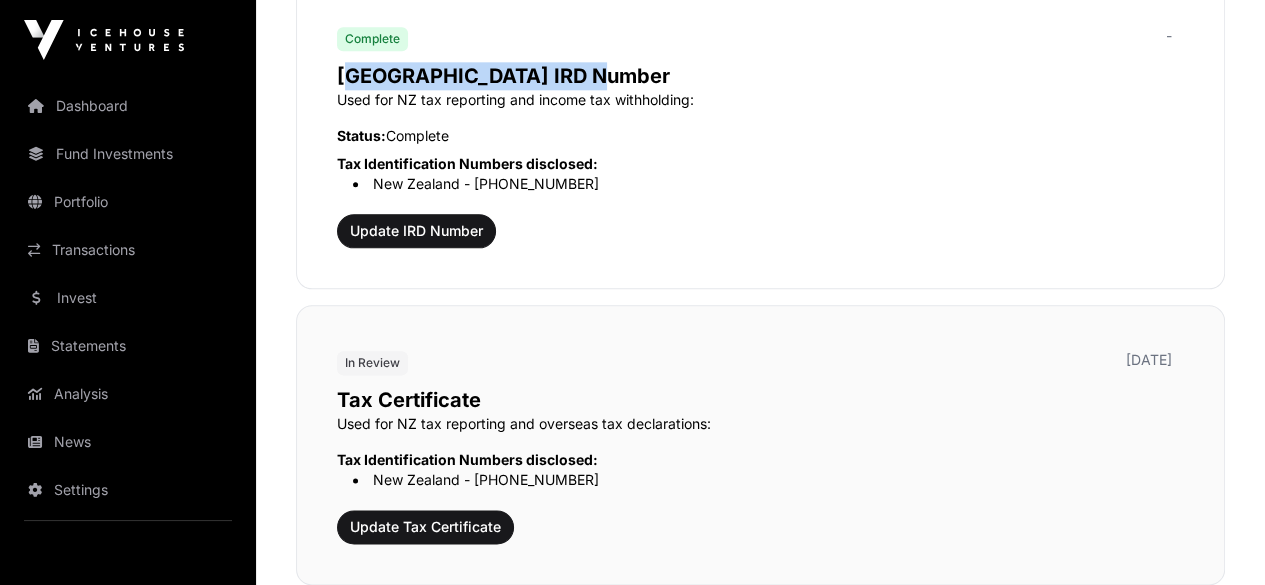 drag, startPoint x: 338, startPoint y: 386, endPoint x: 523, endPoint y: 392, distance: 185.09727 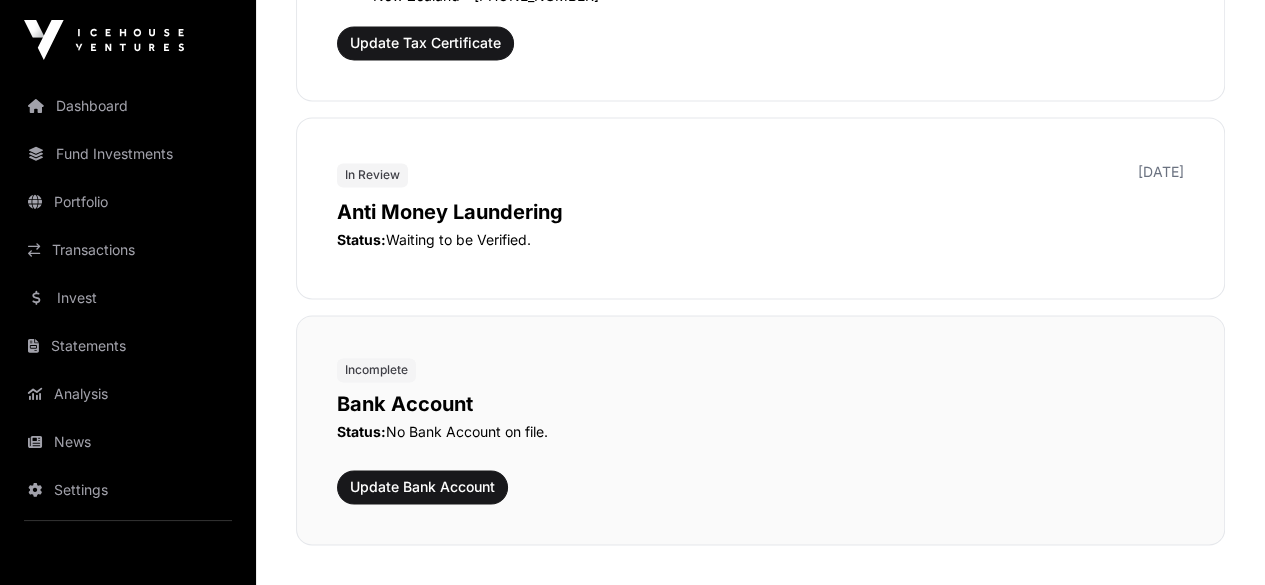 scroll, scrollTop: 2500, scrollLeft: 0, axis: vertical 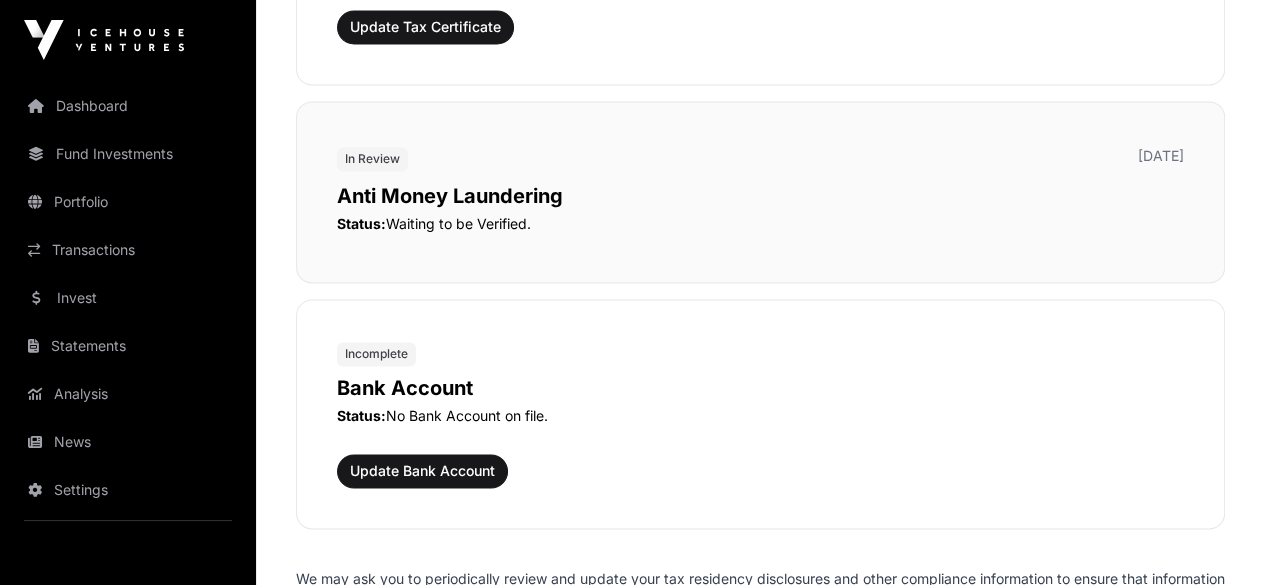 drag, startPoint x: 343, startPoint y: 182, endPoint x: 626, endPoint y: 186, distance: 283.02826 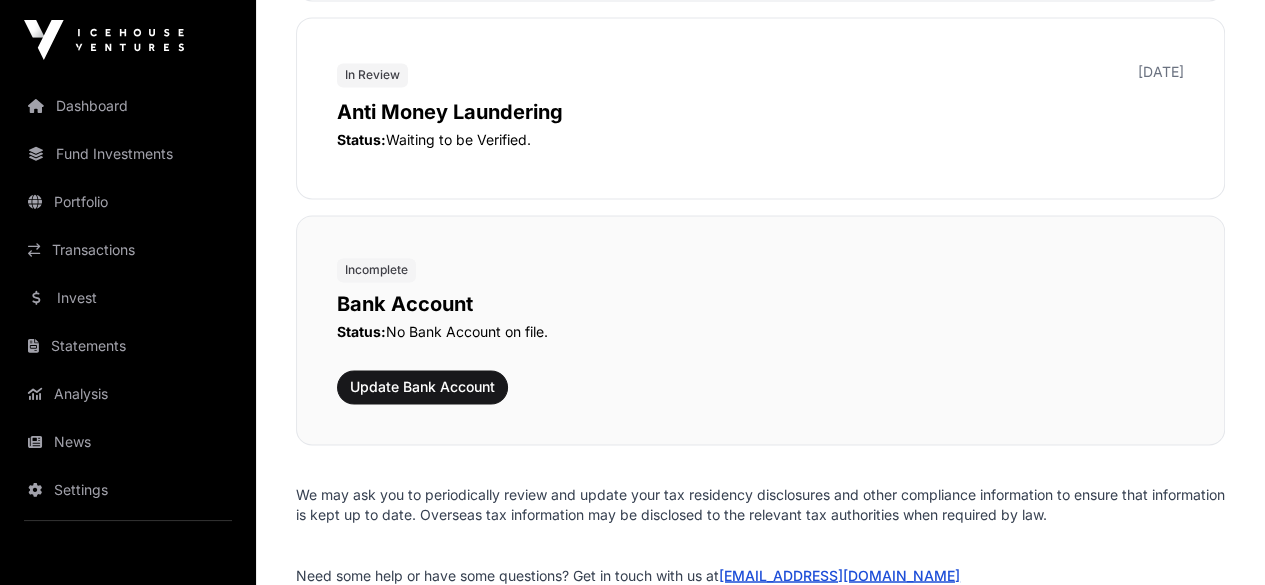 scroll, scrollTop: 2600, scrollLeft: 0, axis: vertical 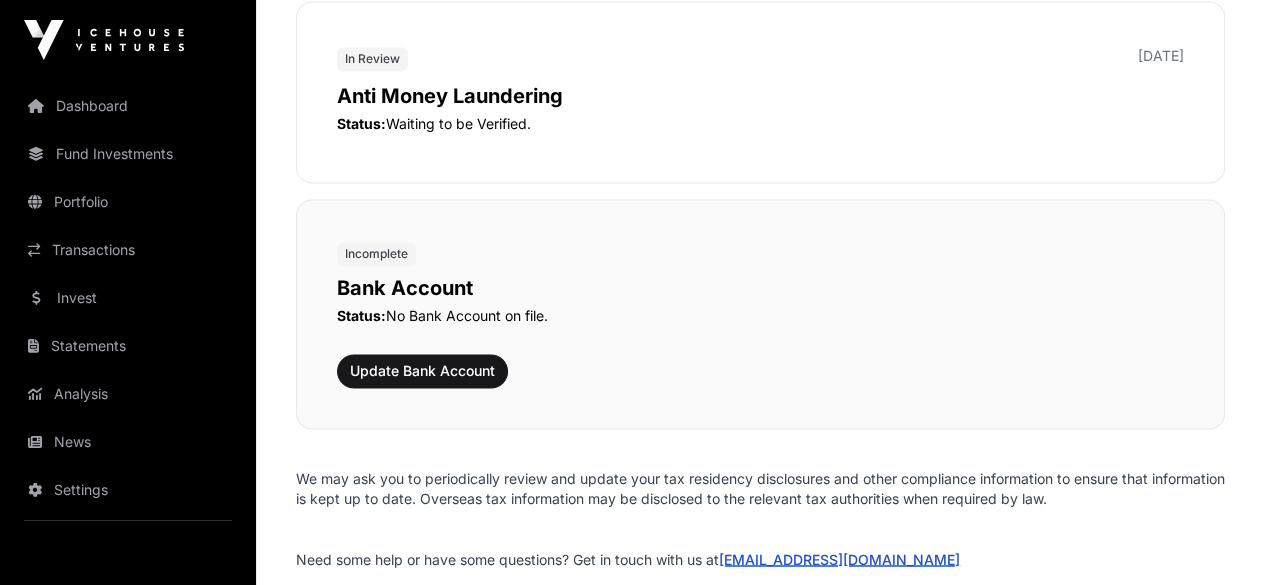 drag, startPoint x: 338, startPoint y: 274, endPoint x: 484, endPoint y: 282, distance: 146.21901 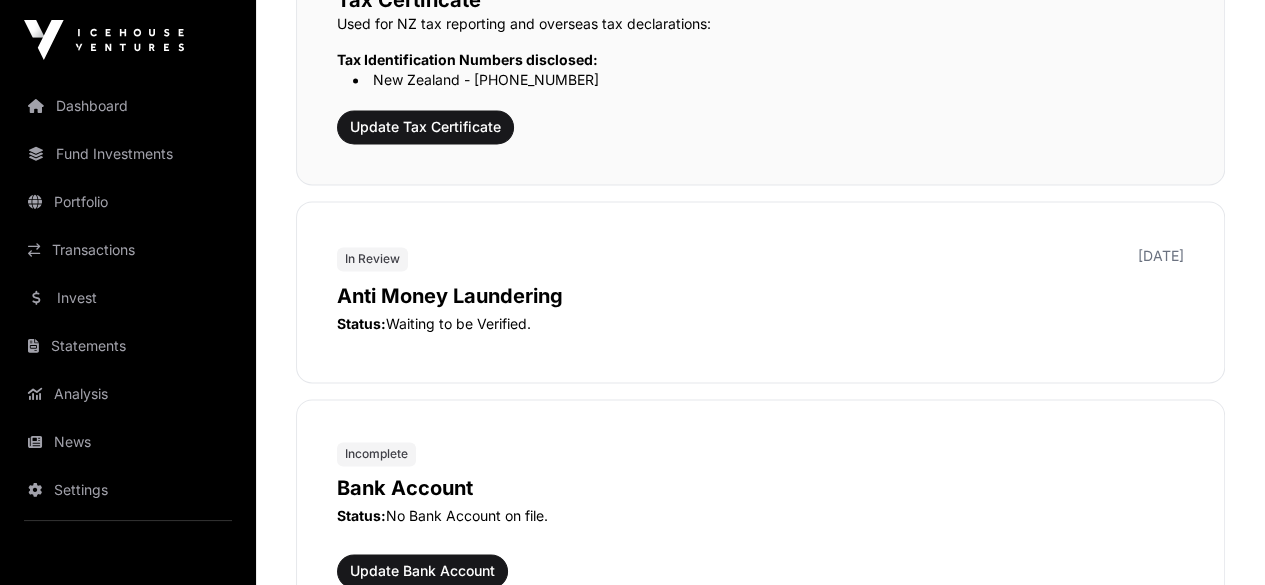 scroll, scrollTop: 2600, scrollLeft: 0, axis: vertical 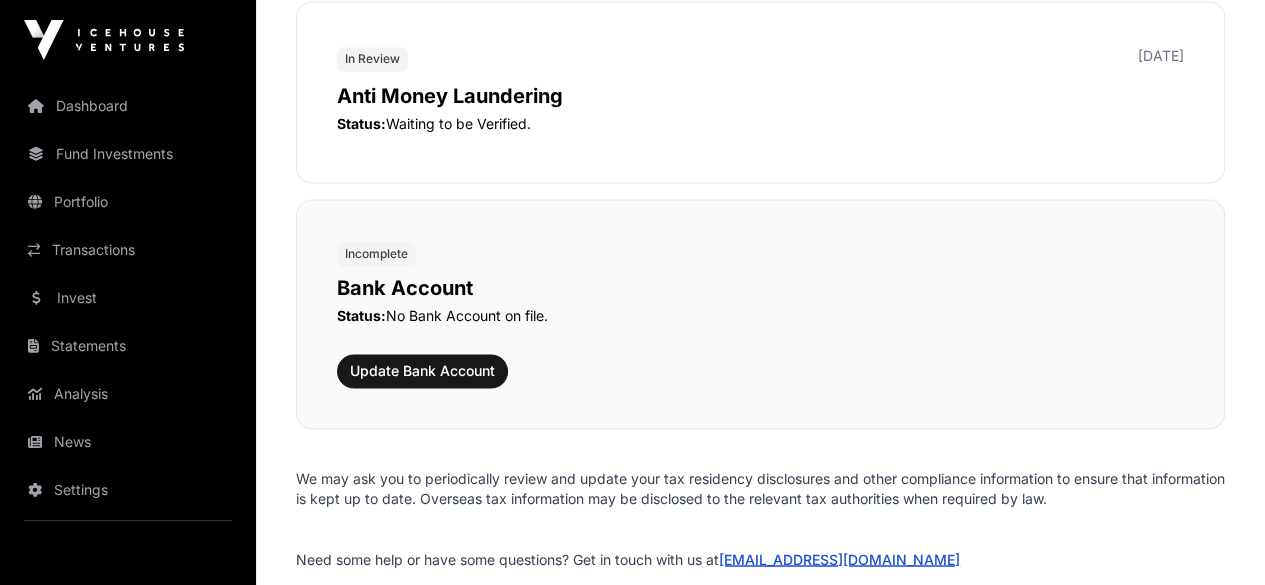 copy on "Bank Account" 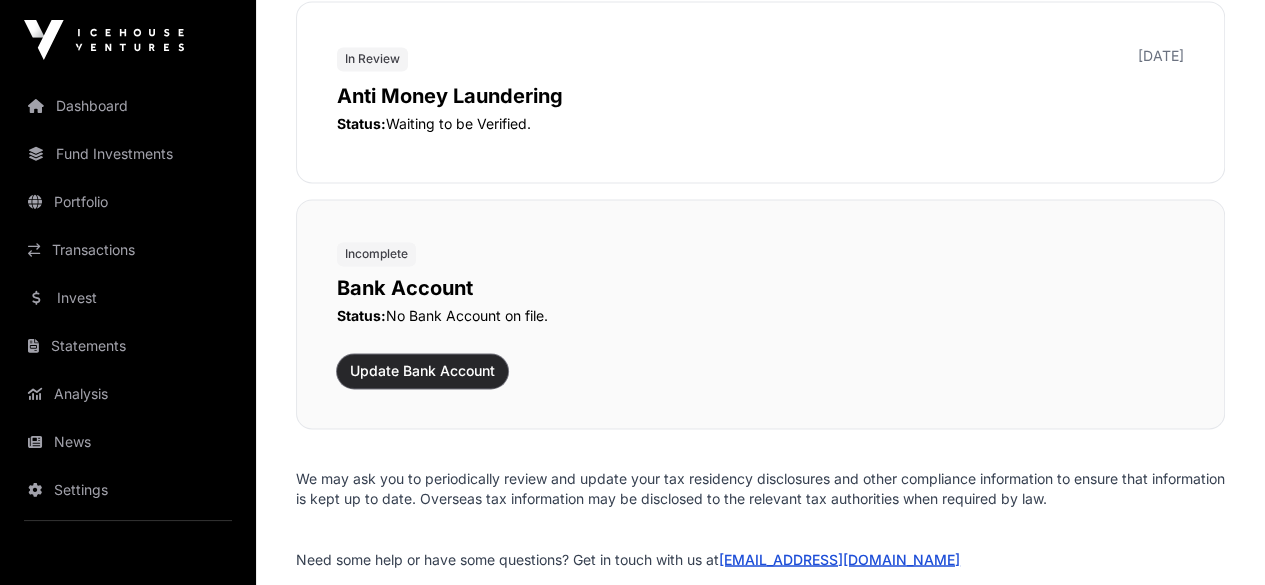 click on "Update Bank Account" 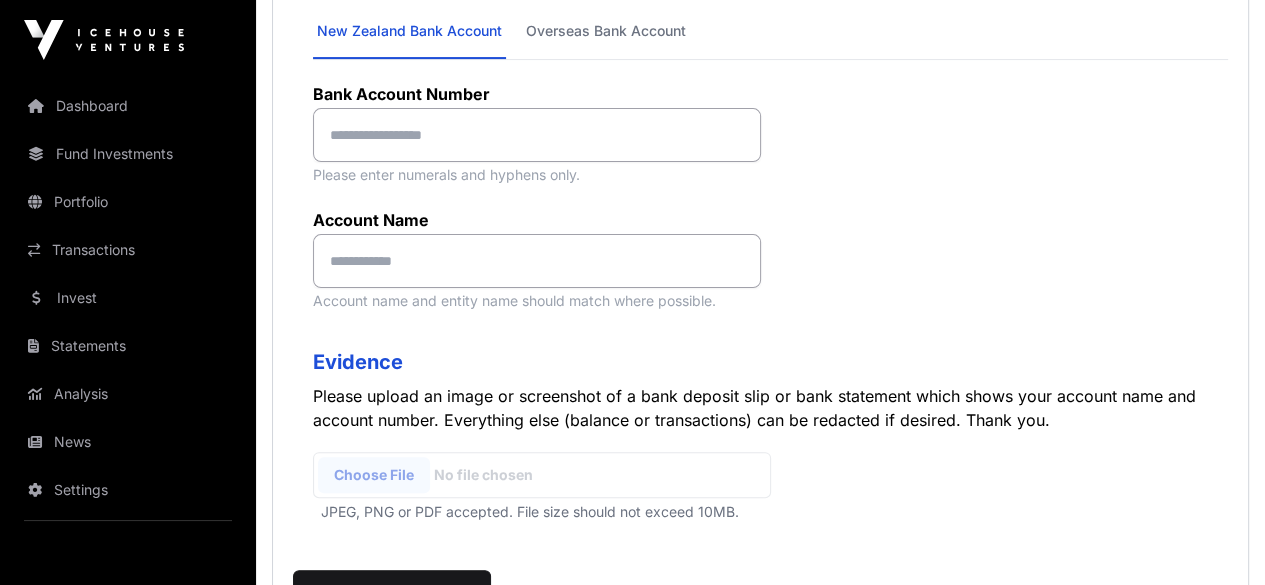 scroll, scrollTop: 300, scrollLeft: 0, axis: vertical 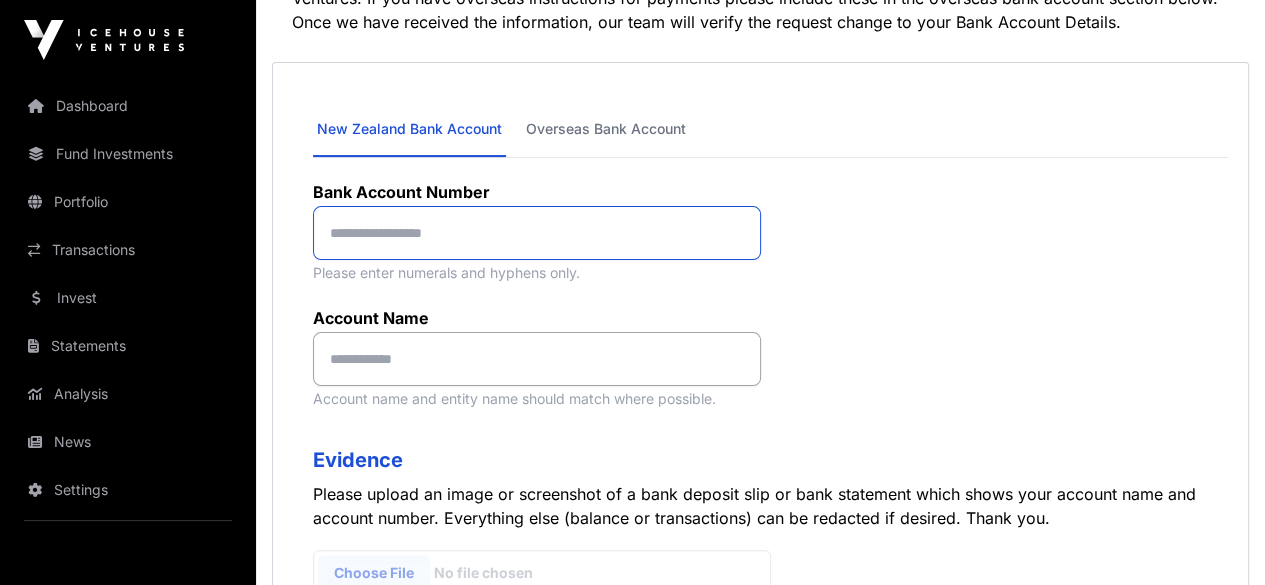 click 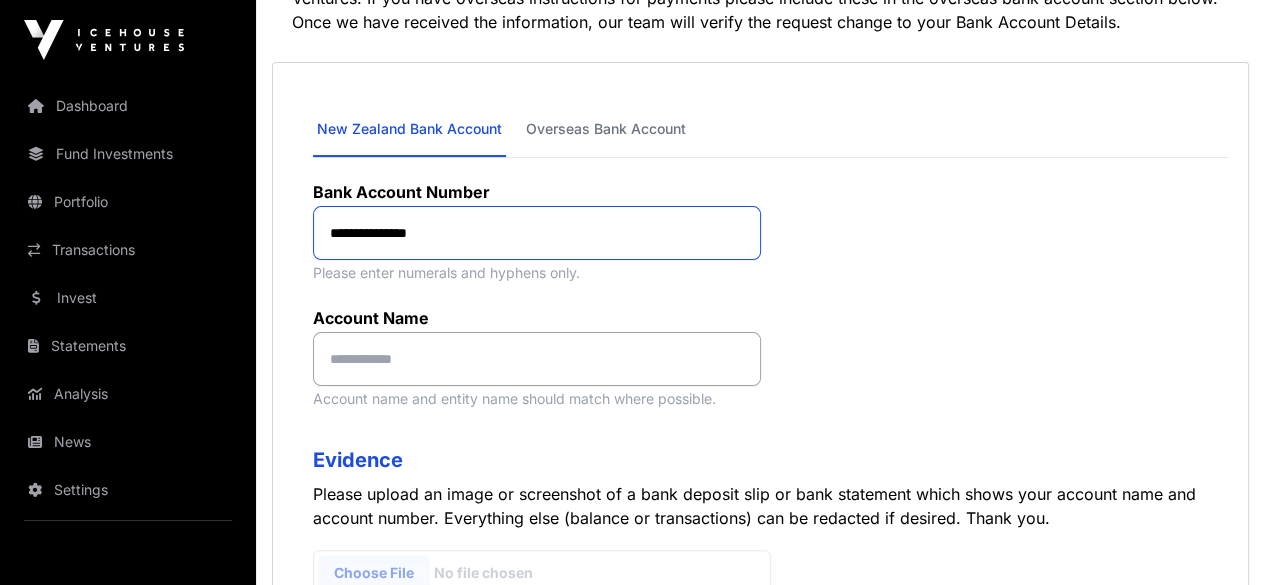 click on "**********" 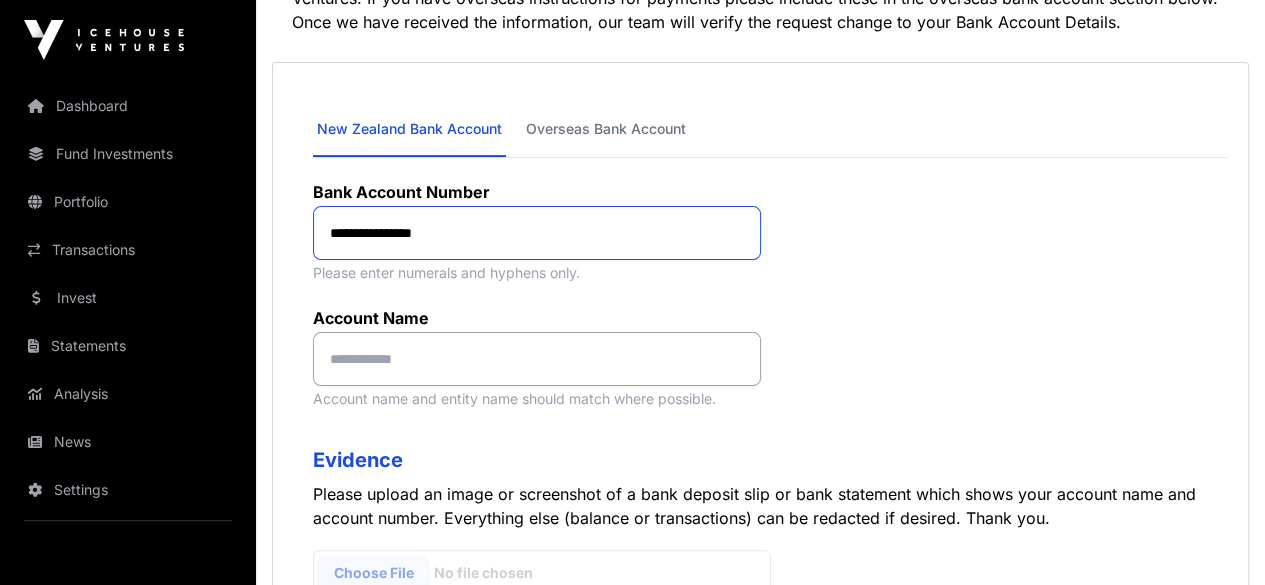 click on "**********" 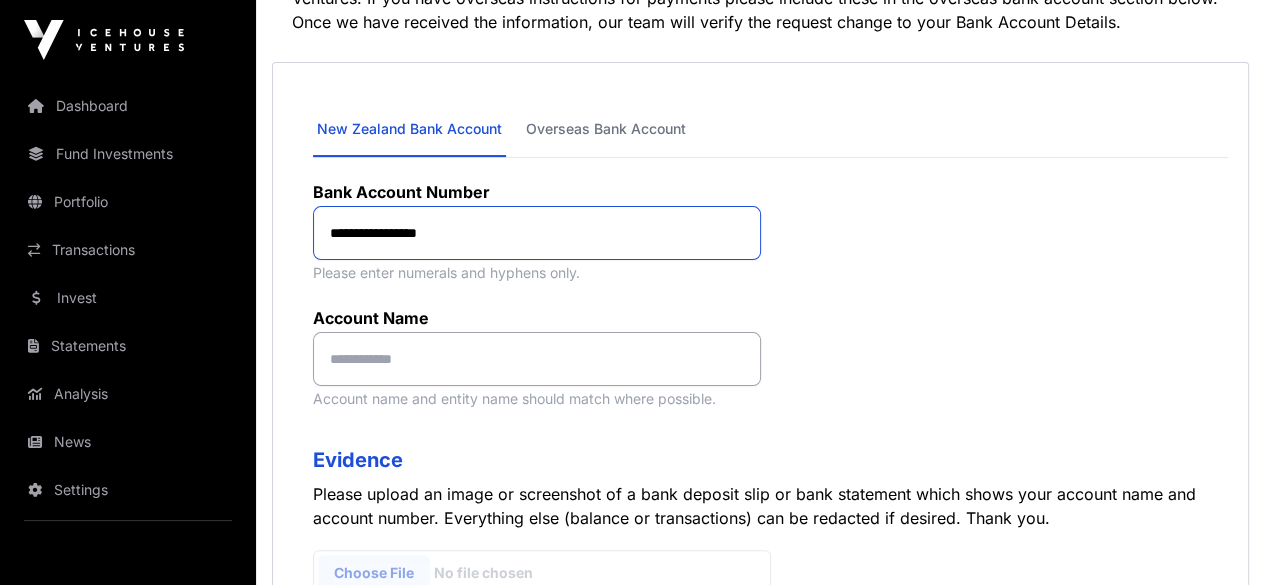 click on "**********" 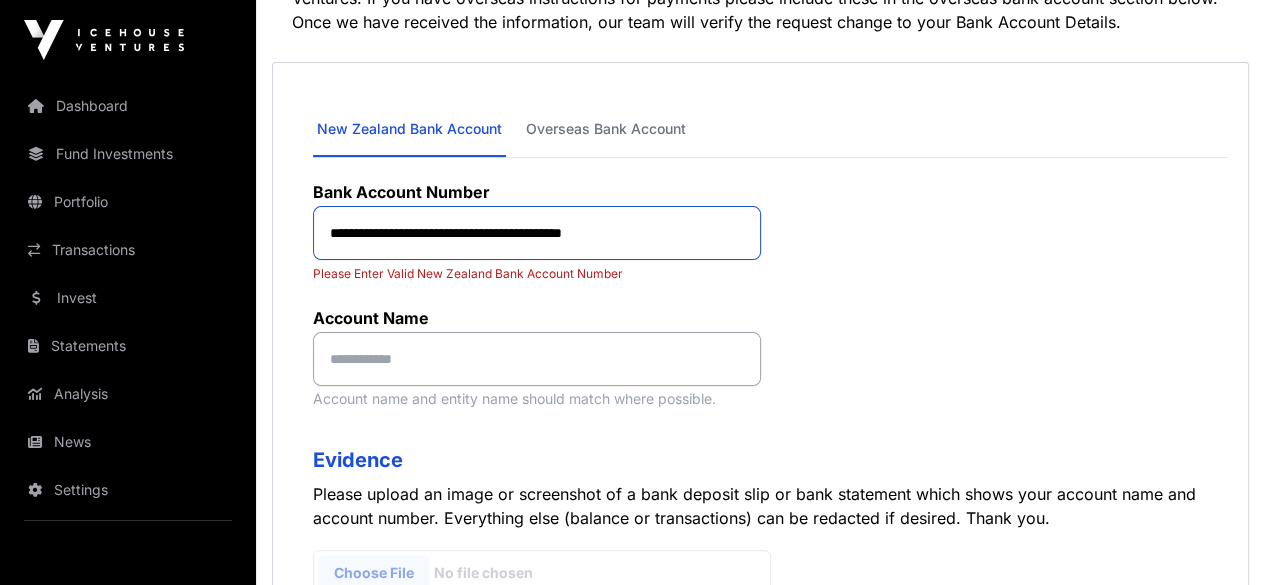 drag, startPoint x: 703, startPoint y: 235, endPoint x: 455, endPoint y: 237, distance: 248.00807 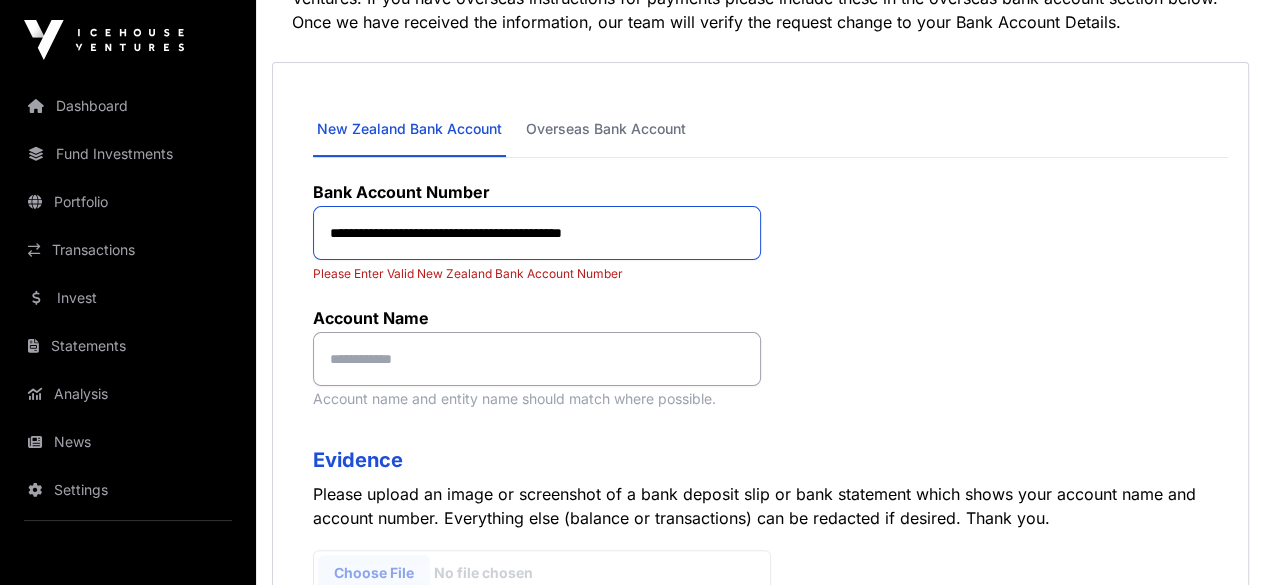 click on "**********" 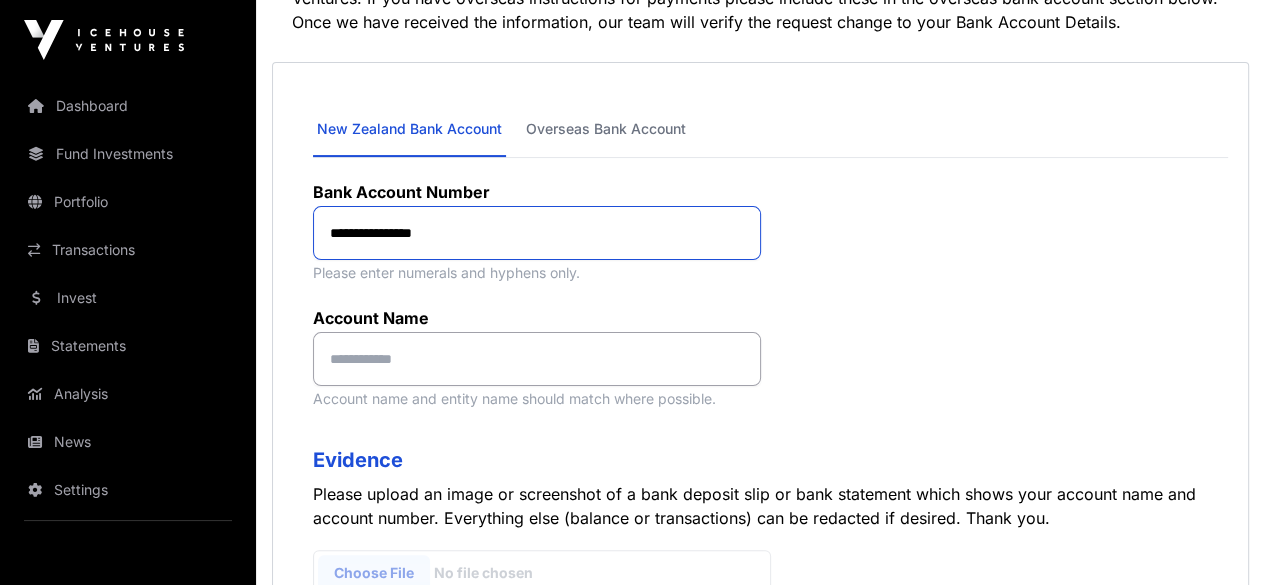 type on "**********" 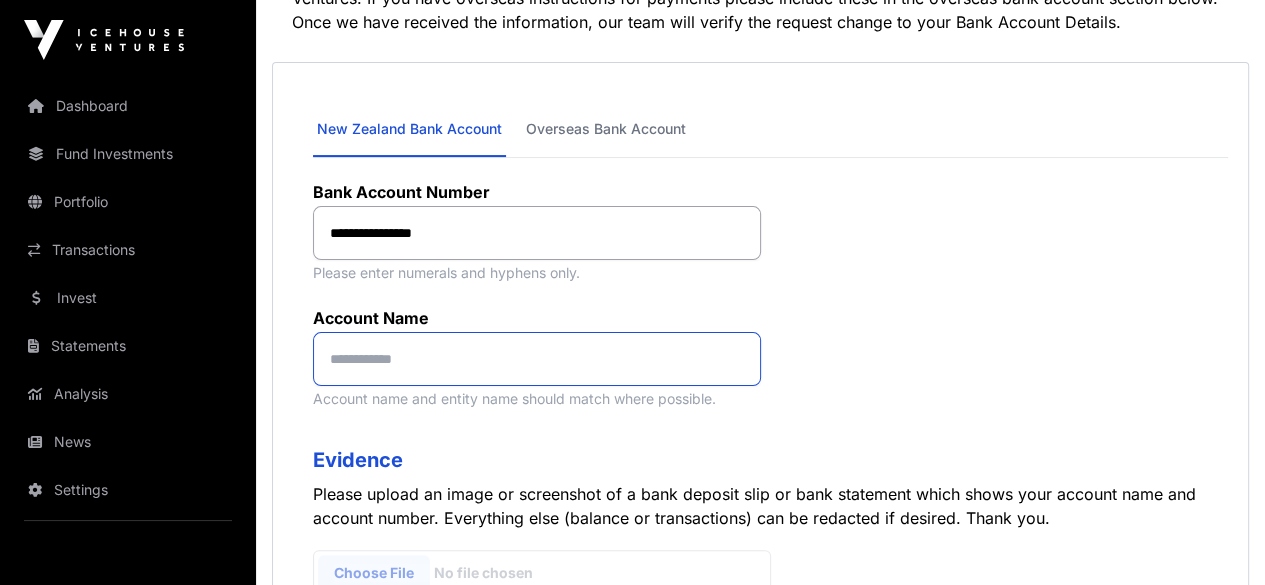 click 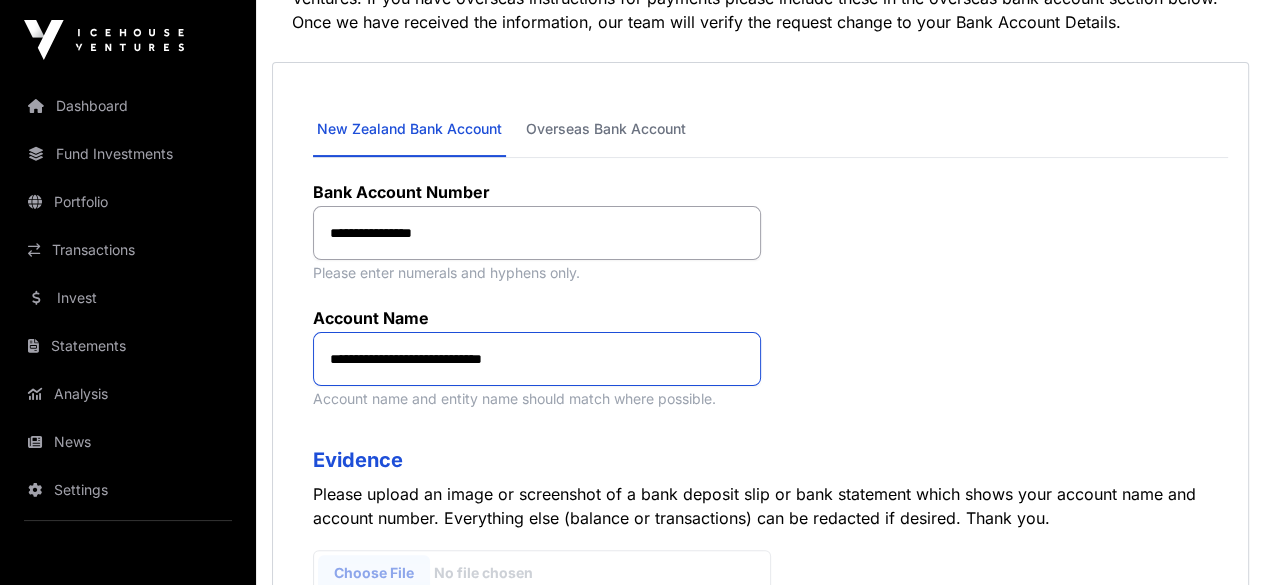 type on "**********" 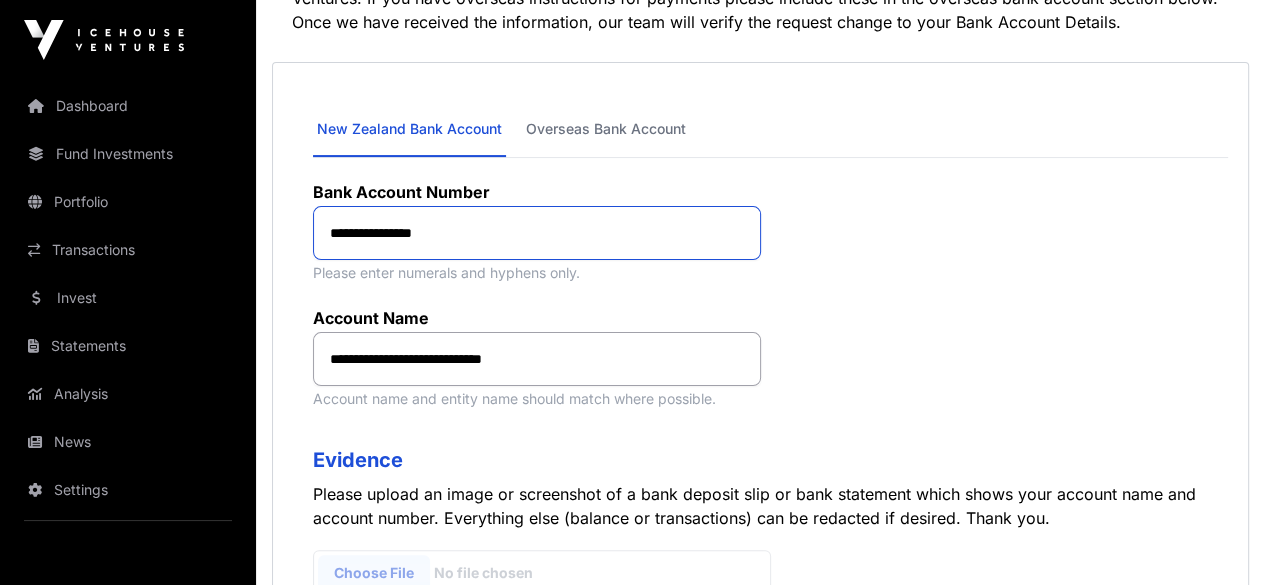 click on "**********" 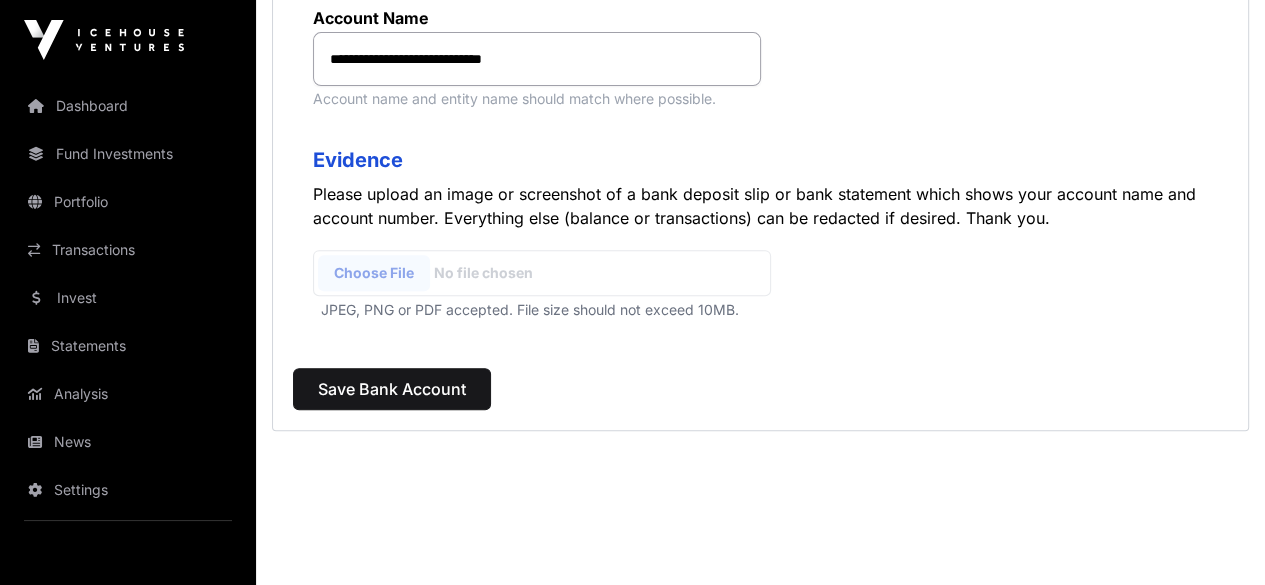 scroll, scrollTop: 500, scrollLeft: 0, axis: vertical 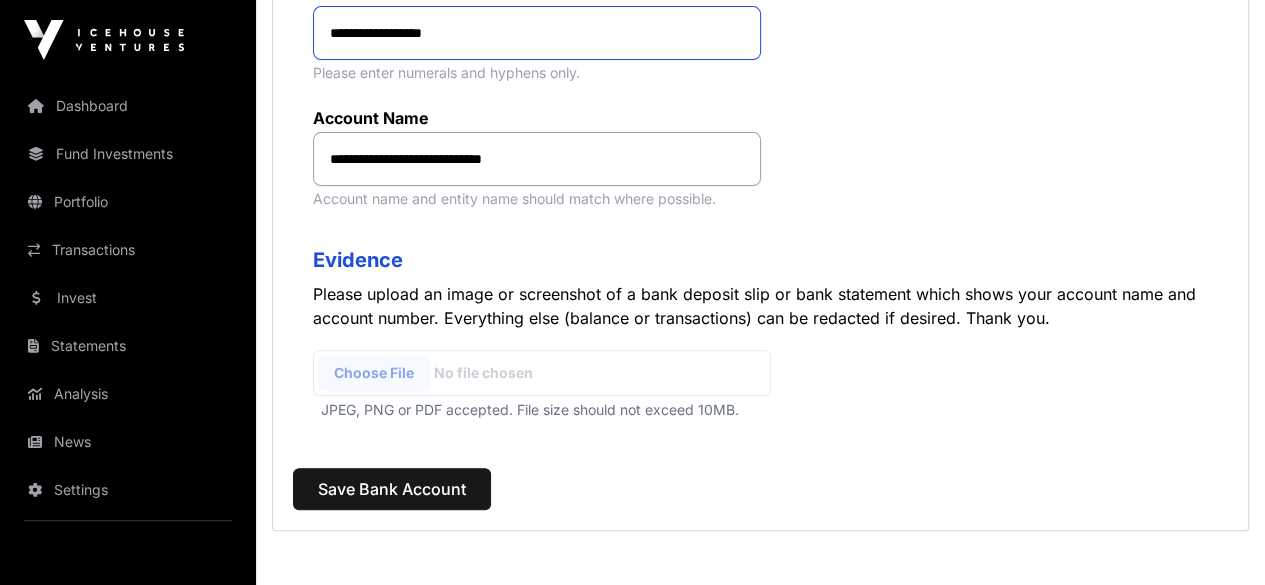 type on "**********" 